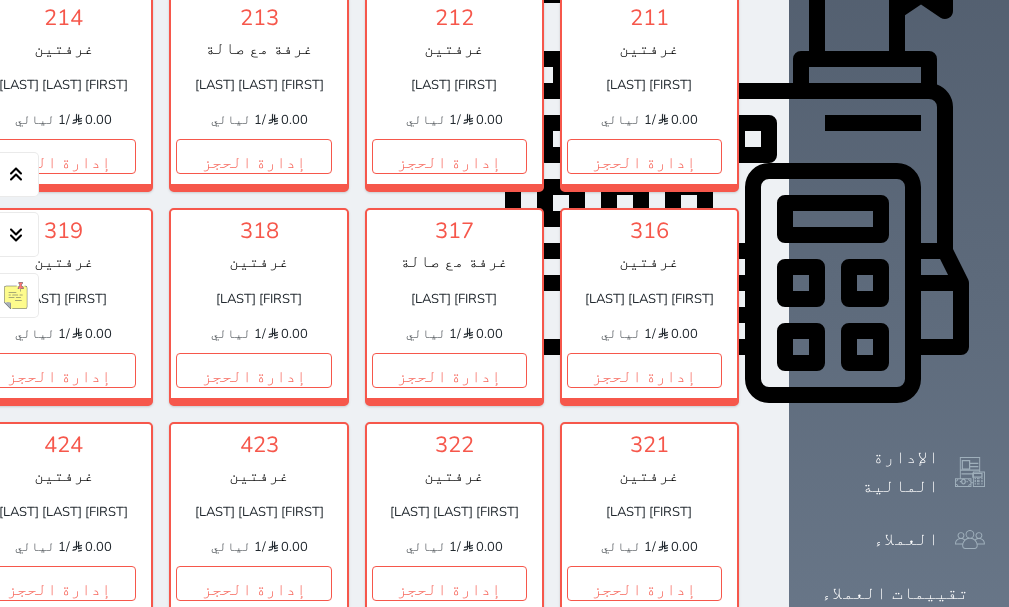 scroll, scrollTop: 805, scrollLeft: 0, axis: vertical 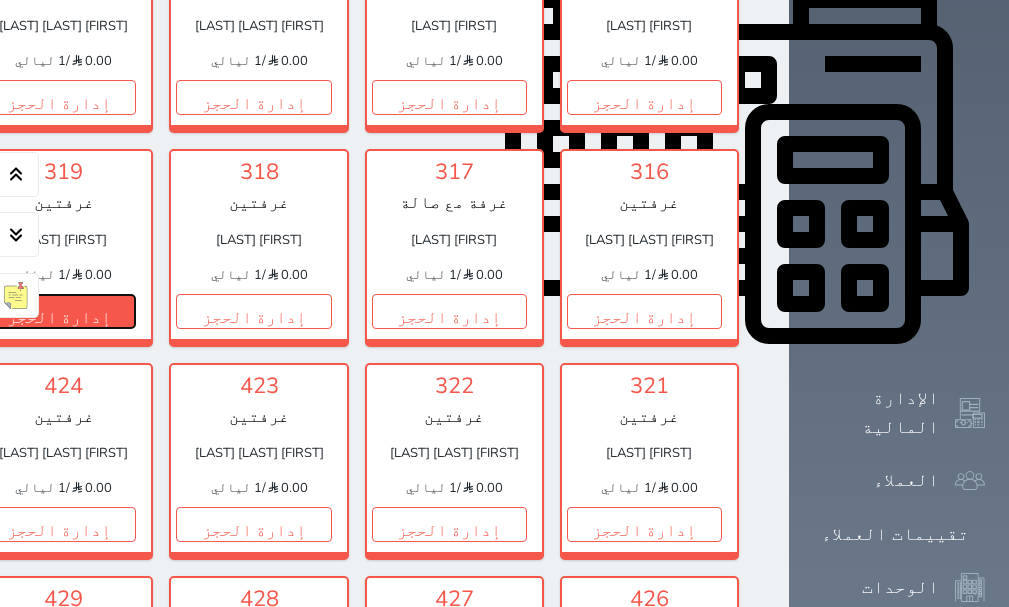 click on "إدارة الحجز" at bounding box center (58, 311) 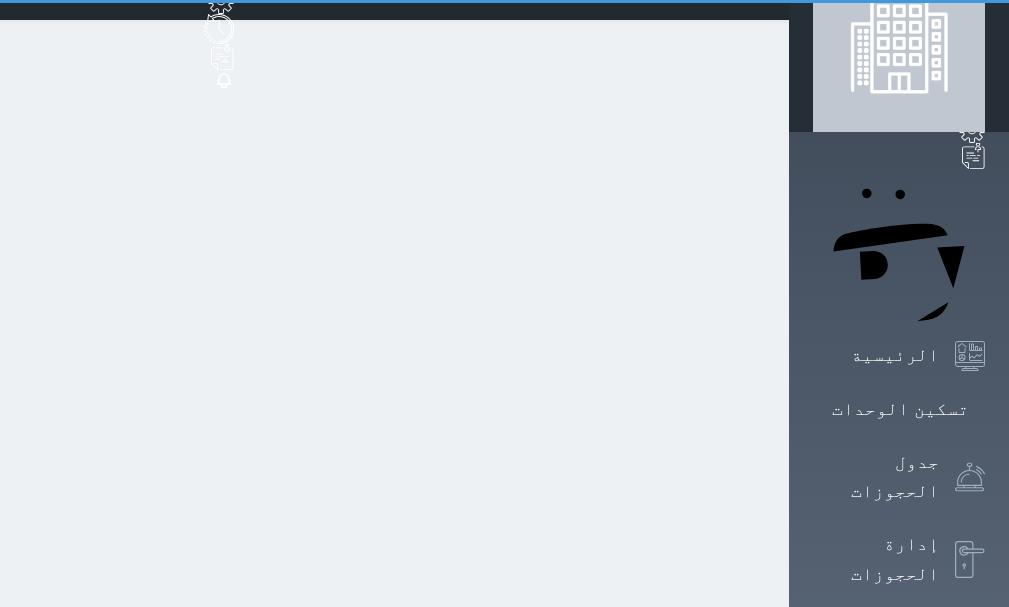 scroll, scrollTop: 0, scrollLeft: 0, axis: both 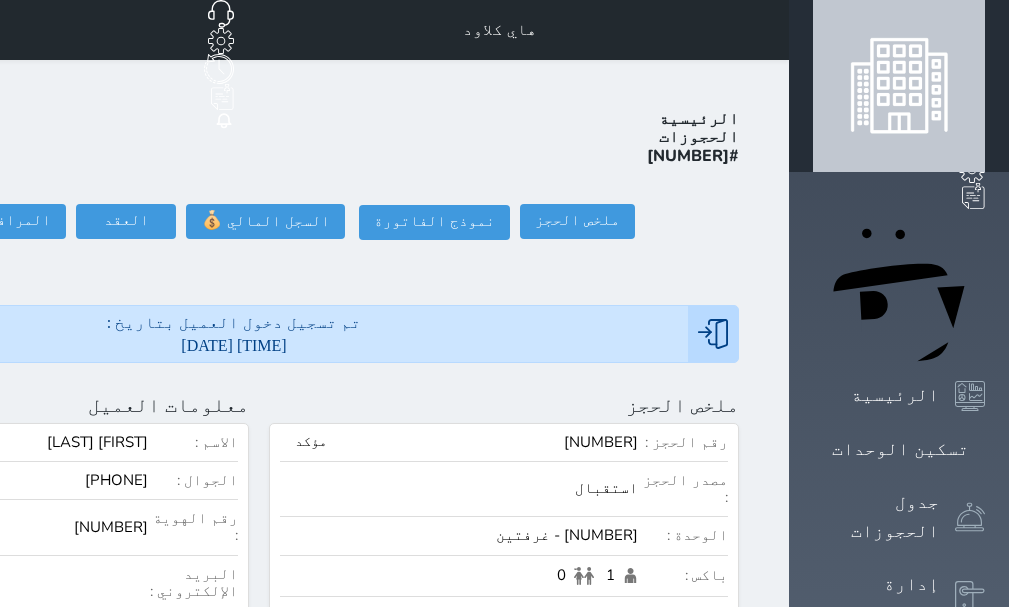 click on "إلغاء الحجز" at bounding box center [-149, 257] 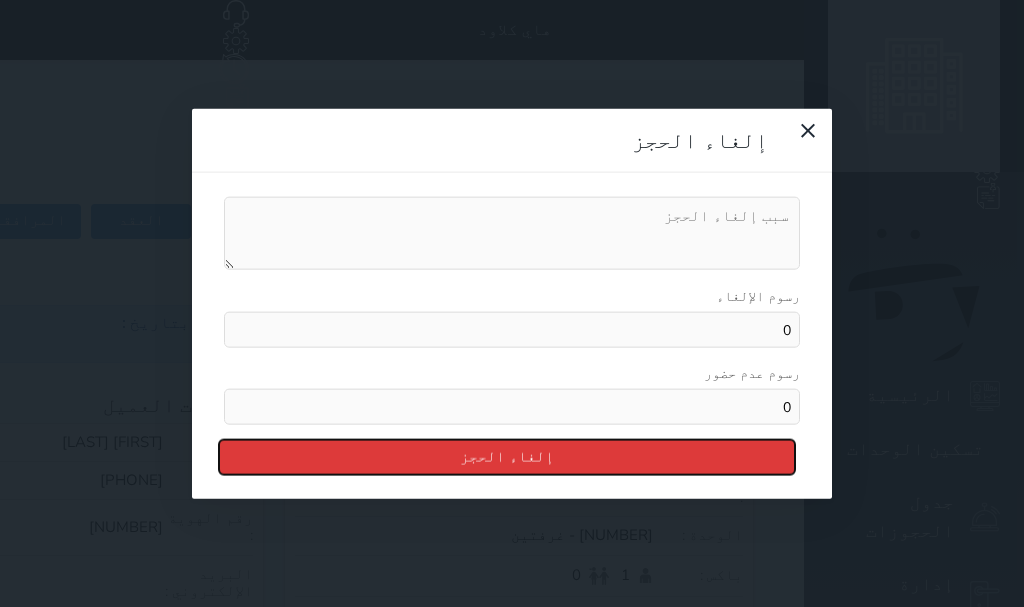 click on "إلغاء الحجز" at bounding box center [507, 457] 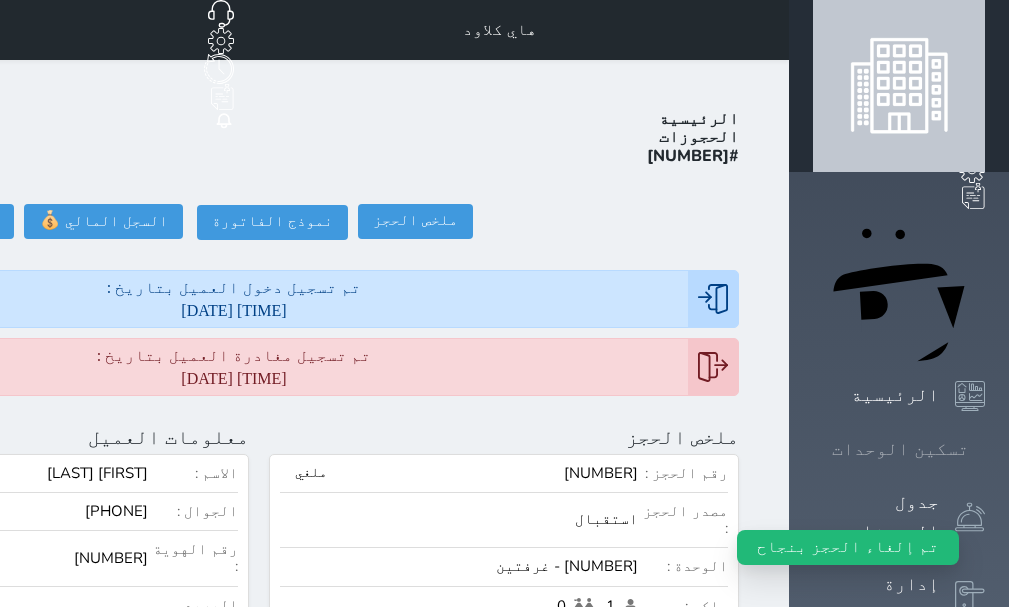 click on "تسكين الوحدات" at bounding box center [900, 449] 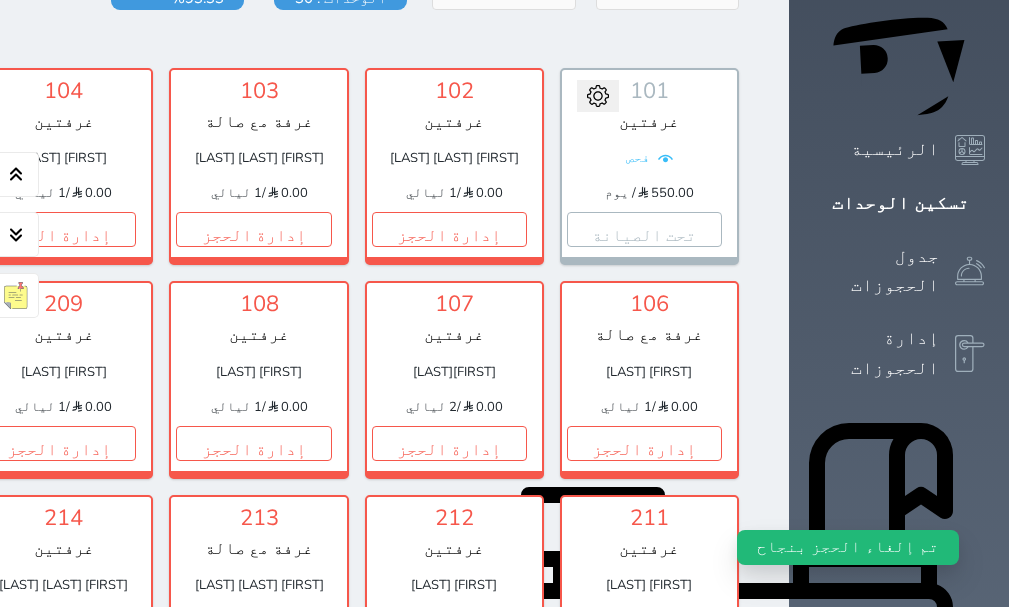 scroll, scrollTop: 178, scrollLeft: 0, axis: vertical 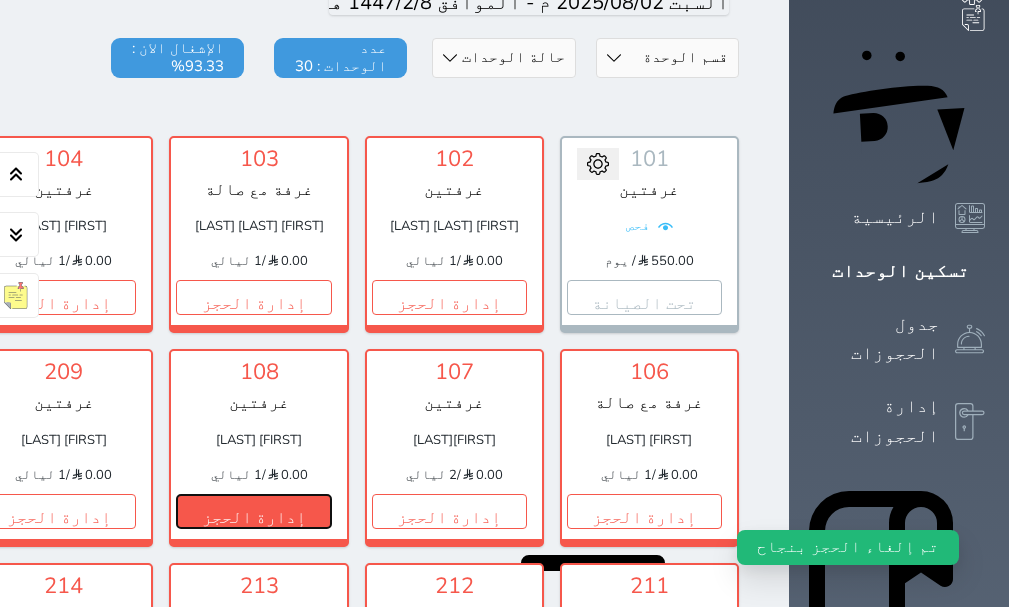 click on "إدارة الحجز" at bounding box center (253, 511) 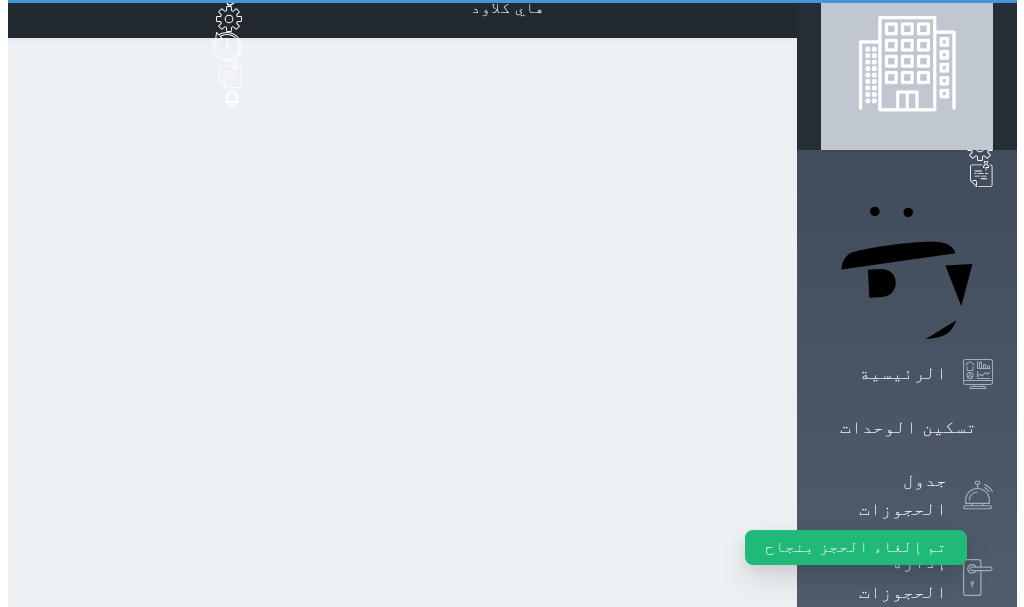 scroll, scrollTop: 0, scrollLeft: 0, axis: both 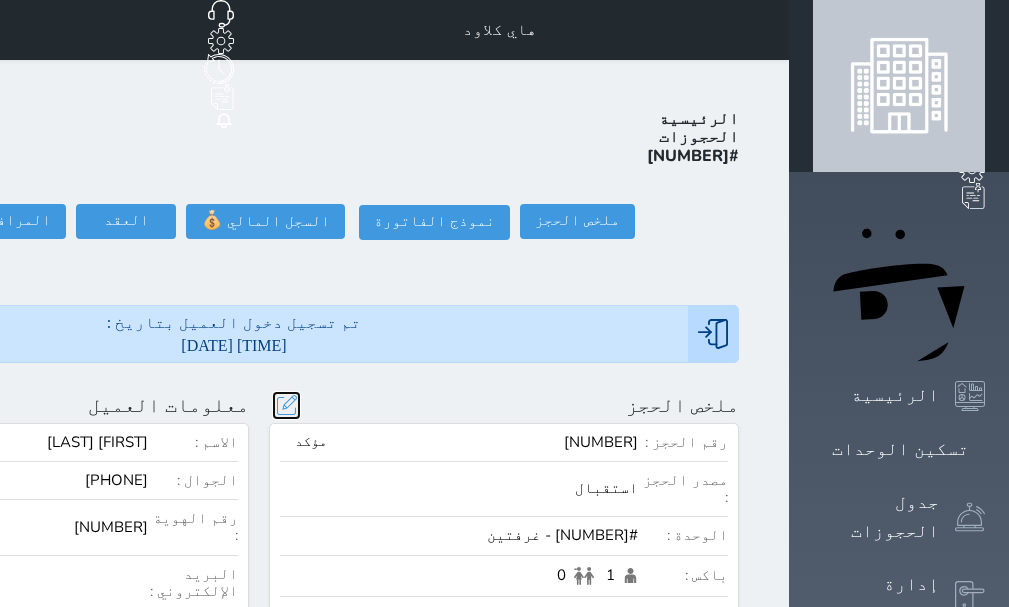 click at bounding box center (286, 405) 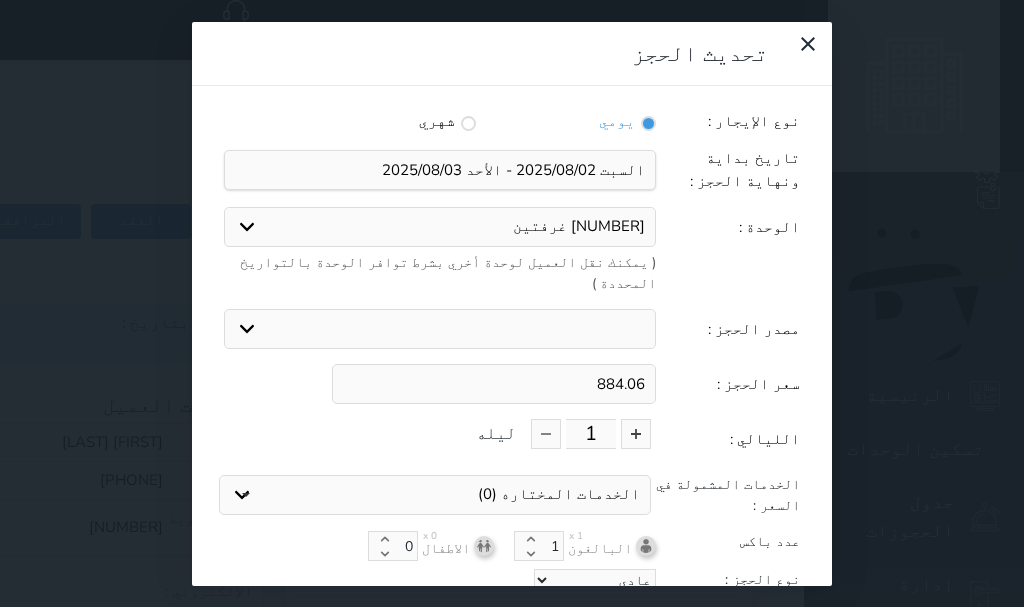 click on "[NUMBER] غرفتين   [NUMBER] غرفتين" at bounding box center [440, 227] 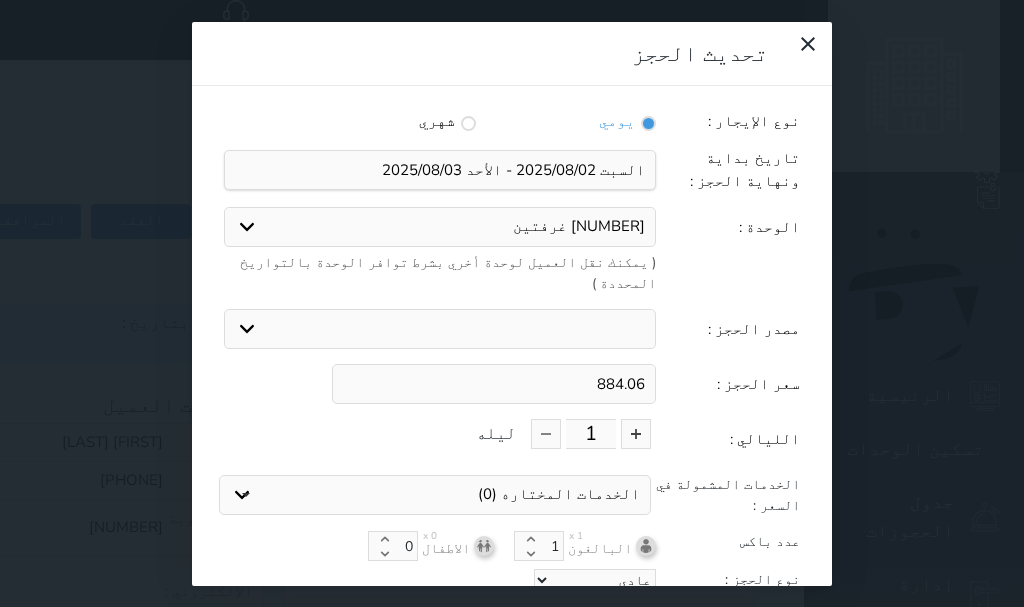 click on "[NUMBER] غرفتين   [NUMBER] غرفتين" at bounding box center (440, 227) 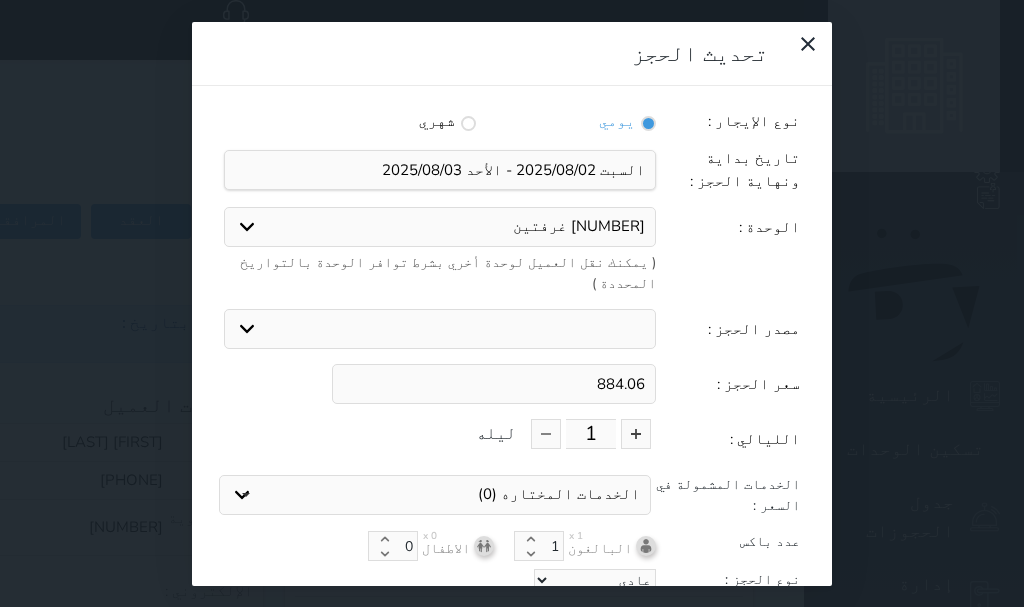 click on "[NUMBER] غرفتين   [NUMBER] غرفتين" at bounding box center [440, 227] 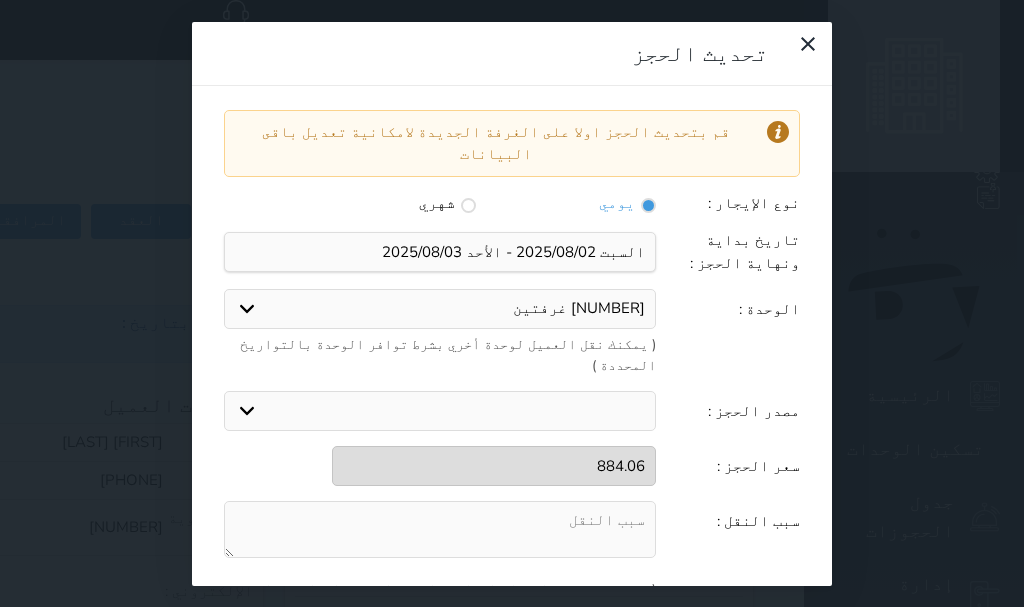 scroll, scrollTop: 219, scrollLeft: 0, axis: vertical 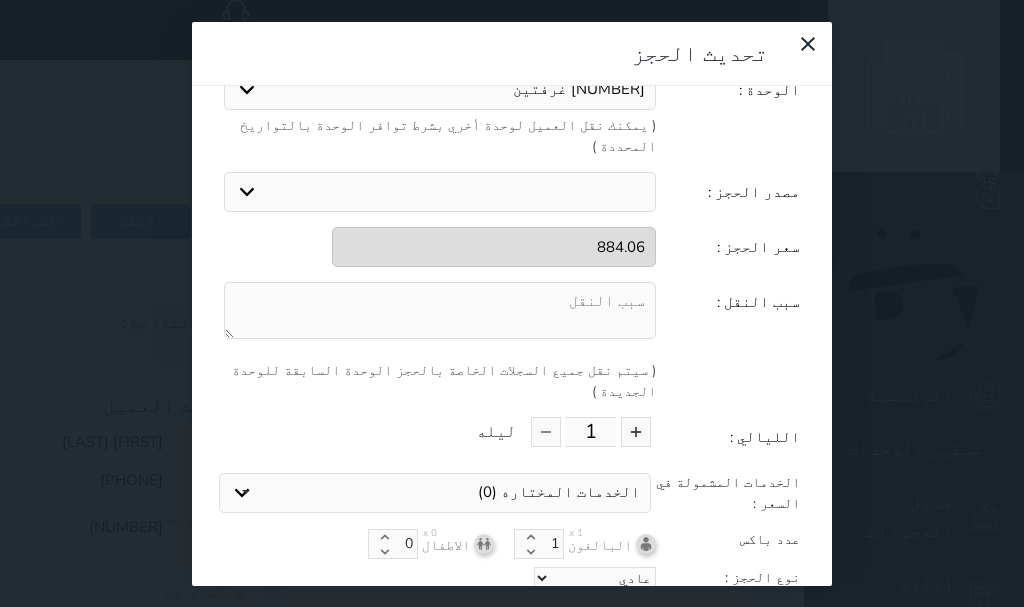 click on "تحديث الحجز" at bounding box center (512, 615) 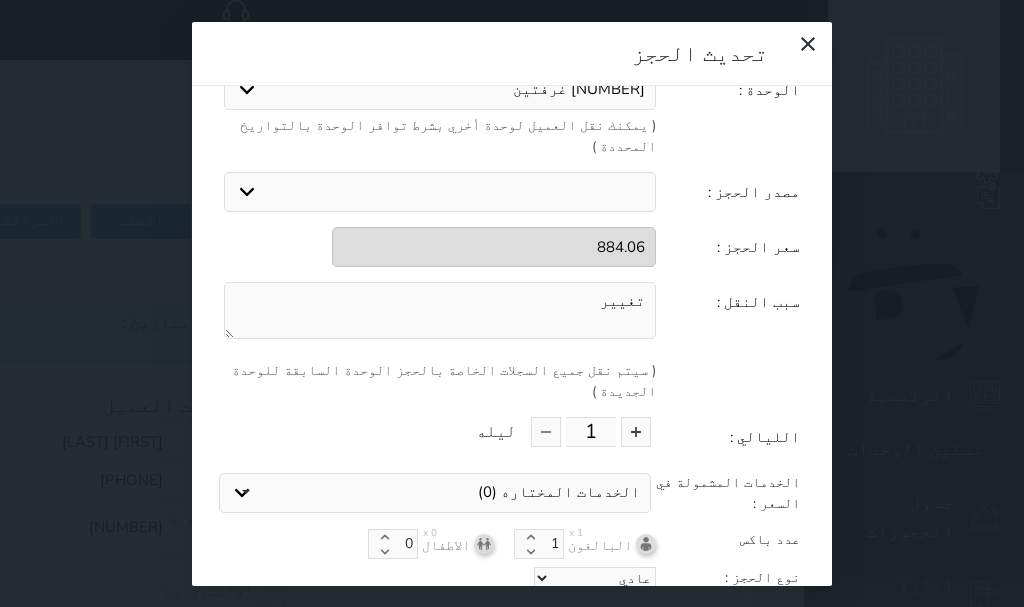 type on "تغيير" 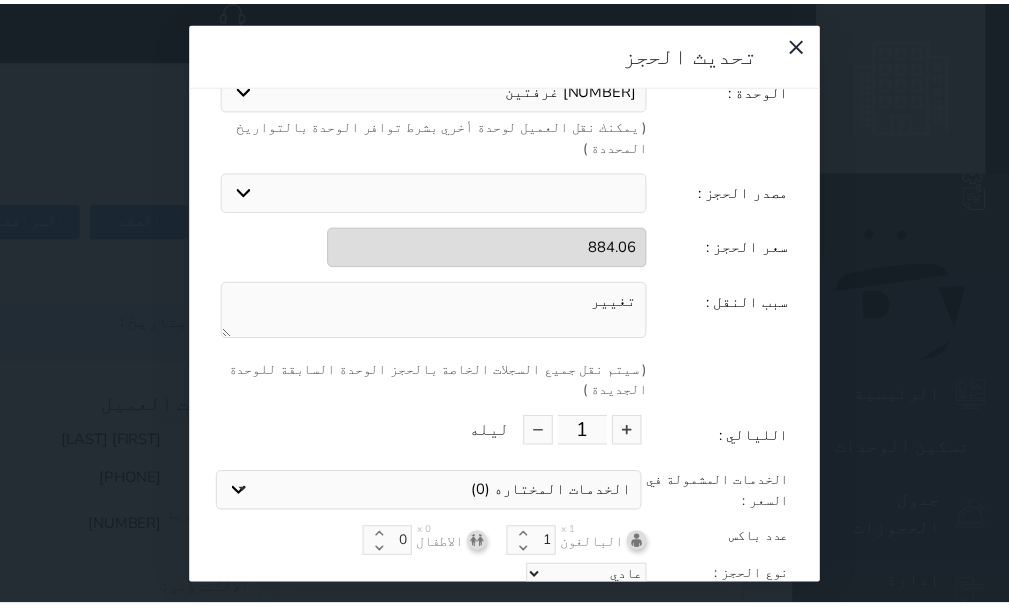 scroll, scrollTop: 104, scrollLeft: 0, axis: vertical 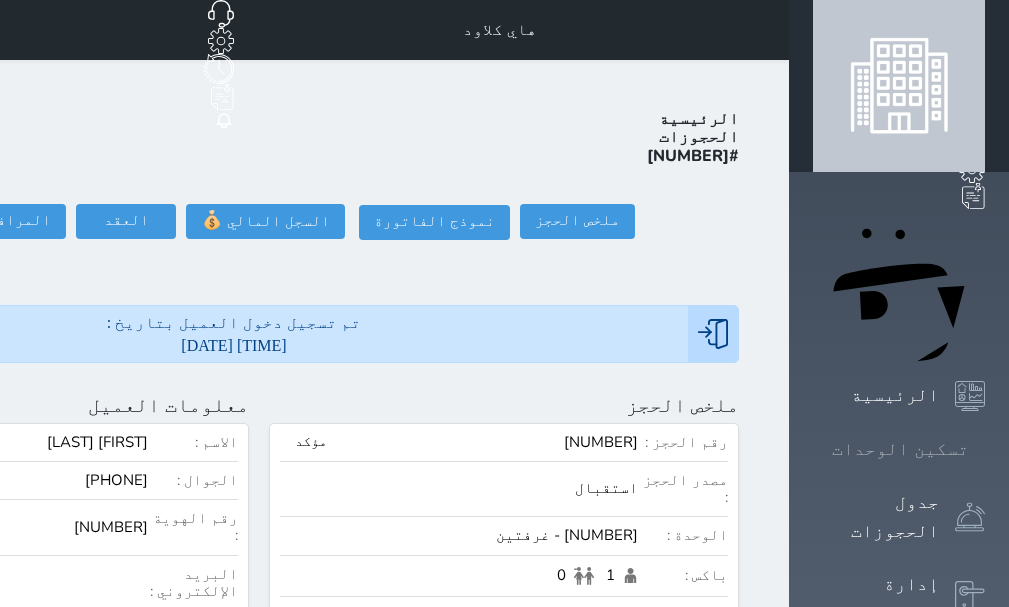 click on "تسكين الوحدات" at bounding box center (900, 449) 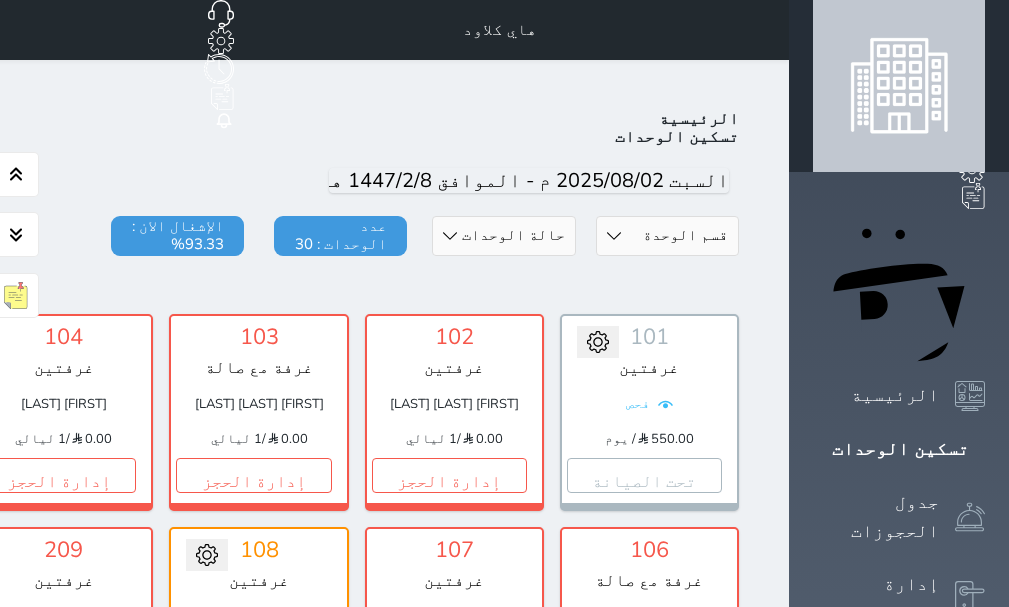 scroll, scrollTop: 78, scrollLeft: 0, axis: vertical 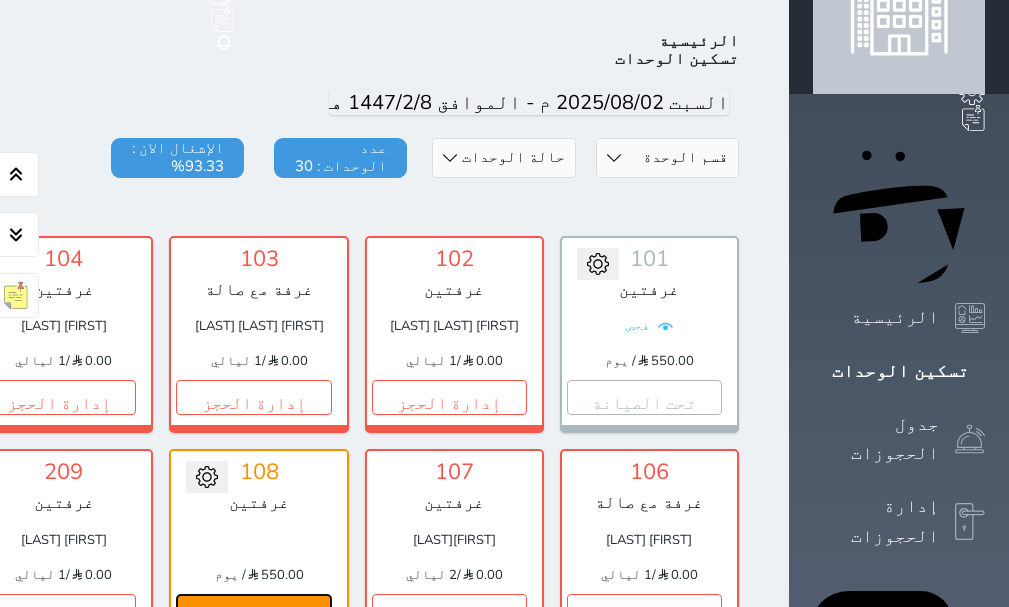 click on "تحت التنظيف" at bounding box center (253, 611) 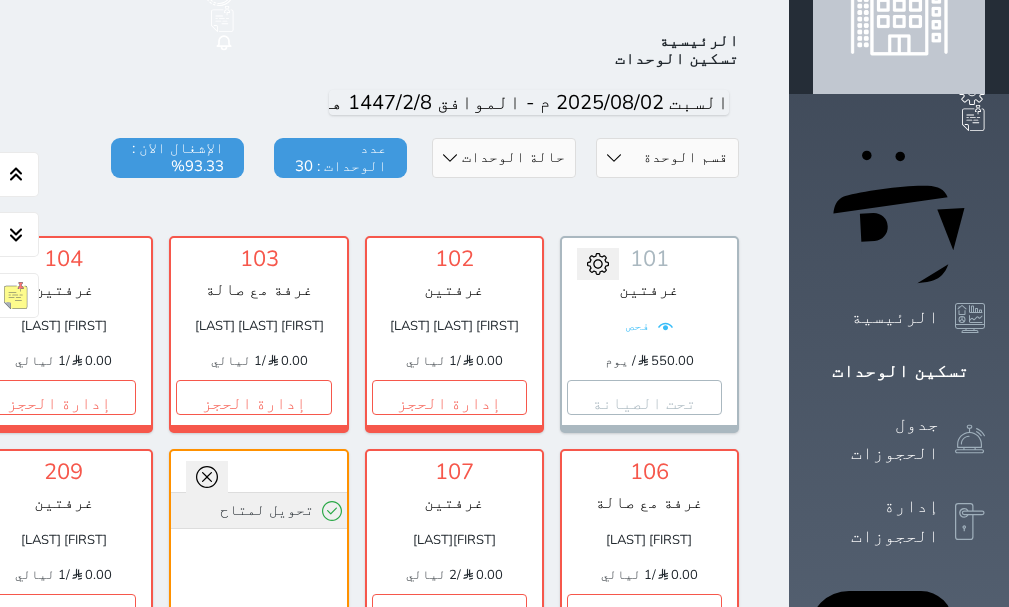 click 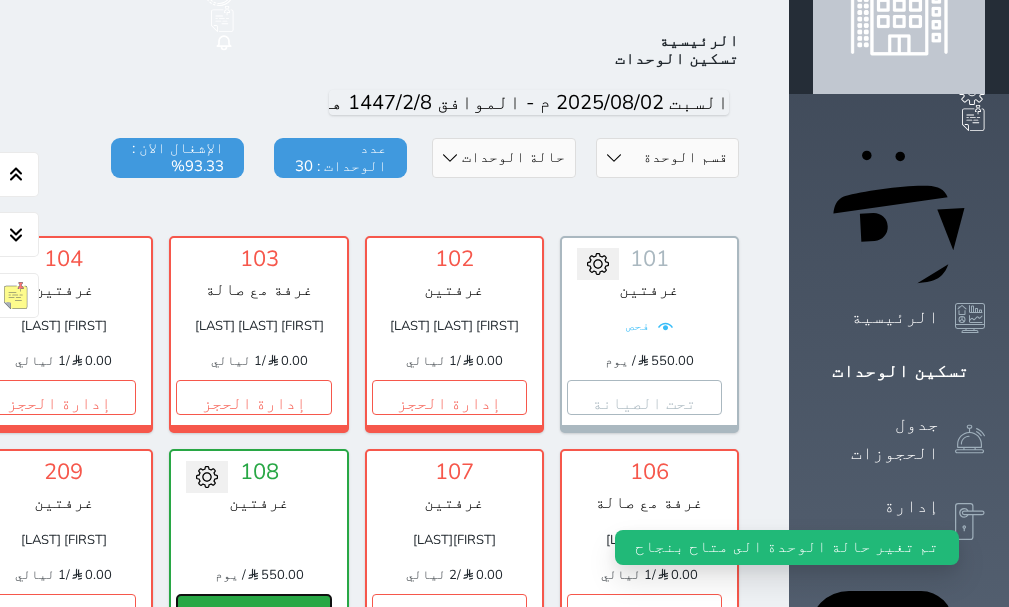 click on "حجز" at bounding box center (253, 611) 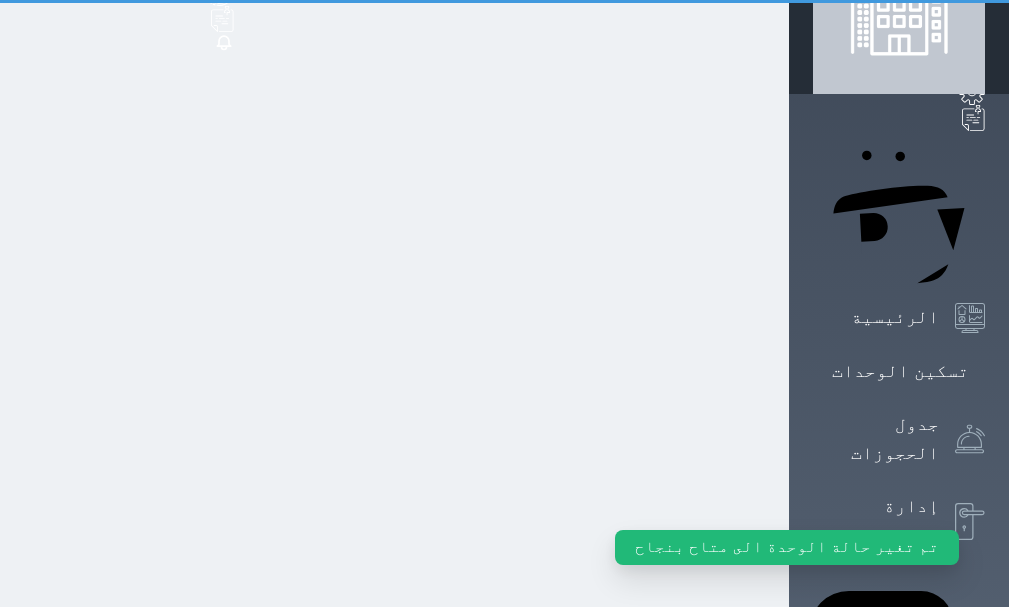scroll, scrollTop: 9, scrollLeft: 0, axis: vertical 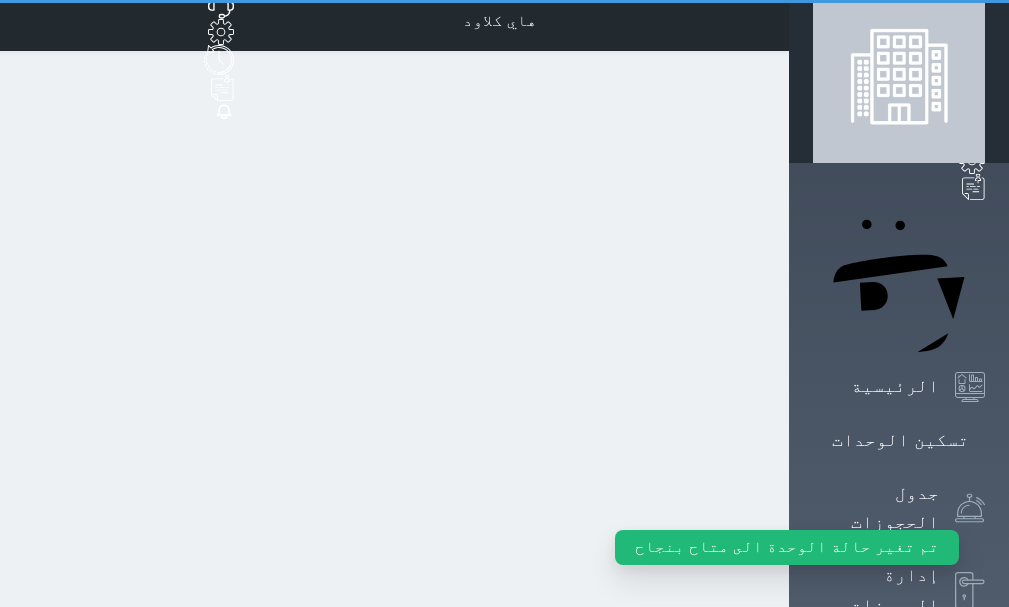 select on "1" 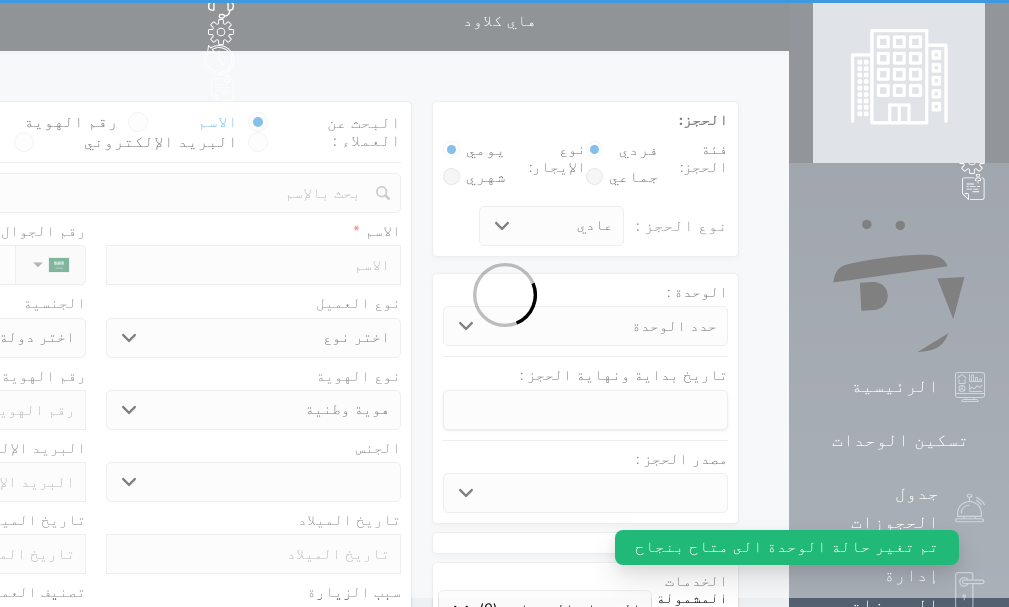 scroll, scrollTop: 0, scrollLeft: 0, axis: both 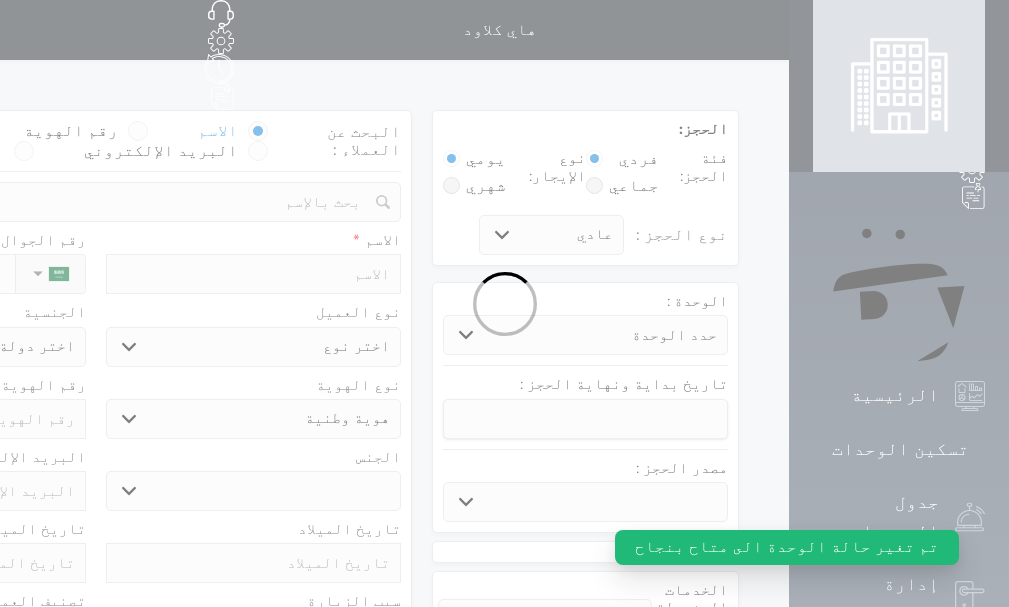 select 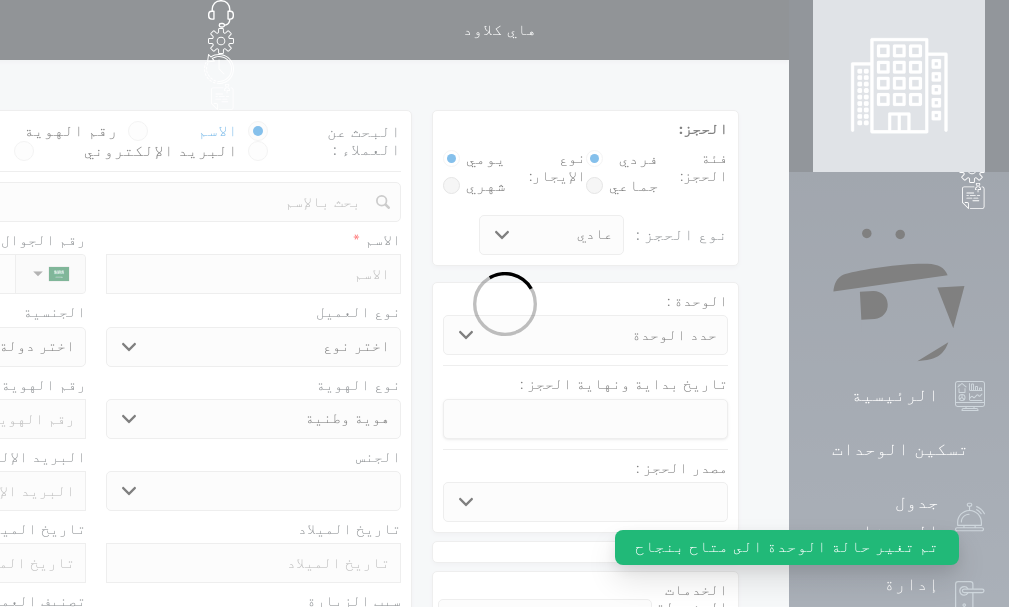 select 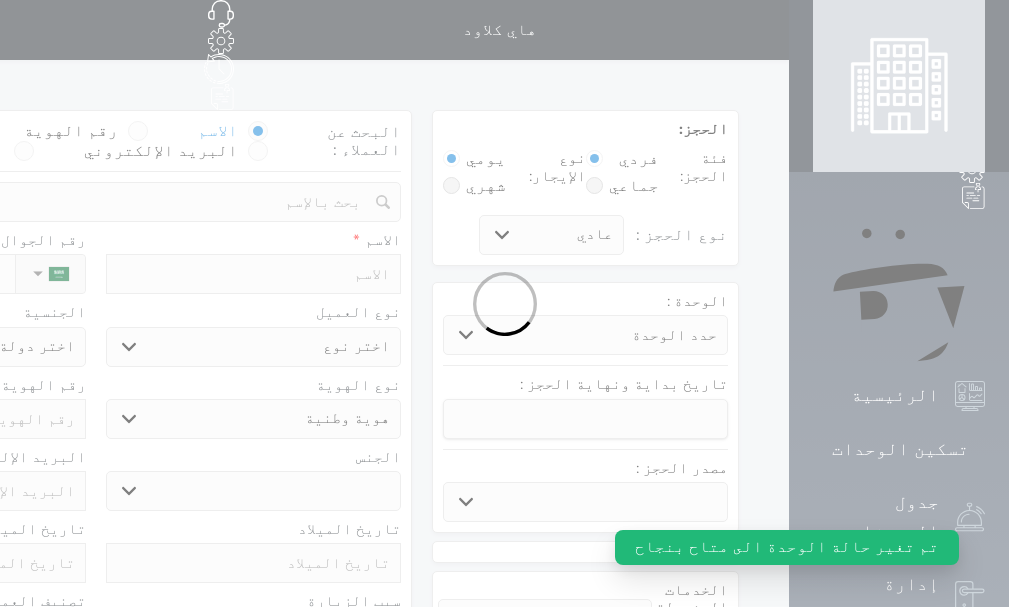select 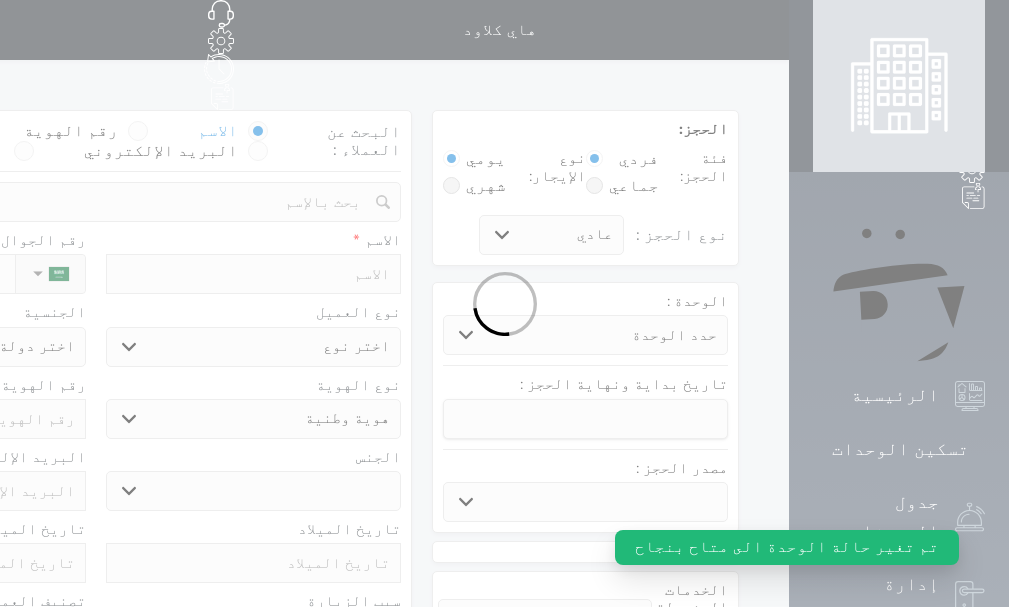 select 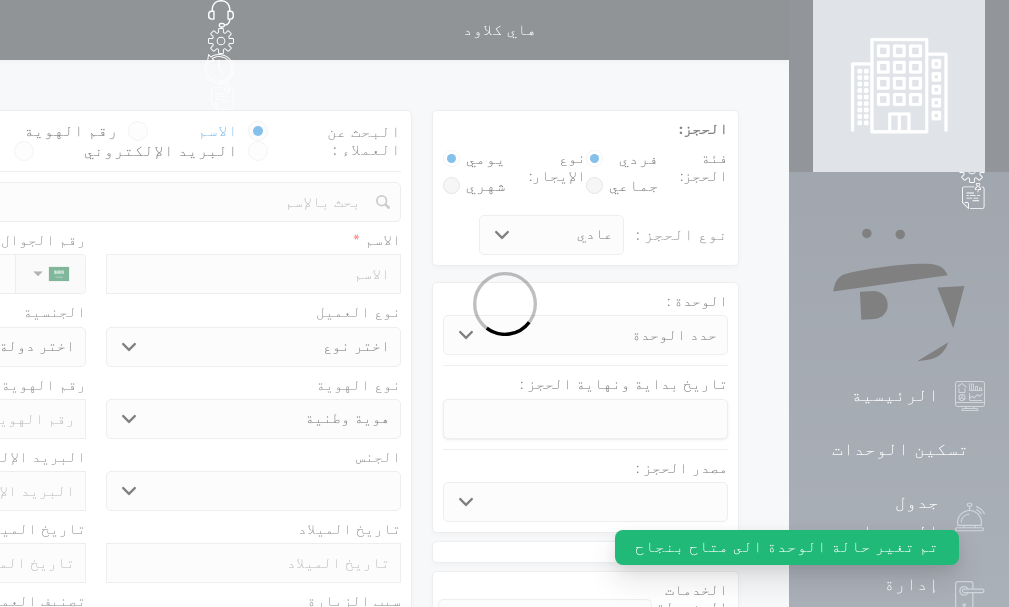 select 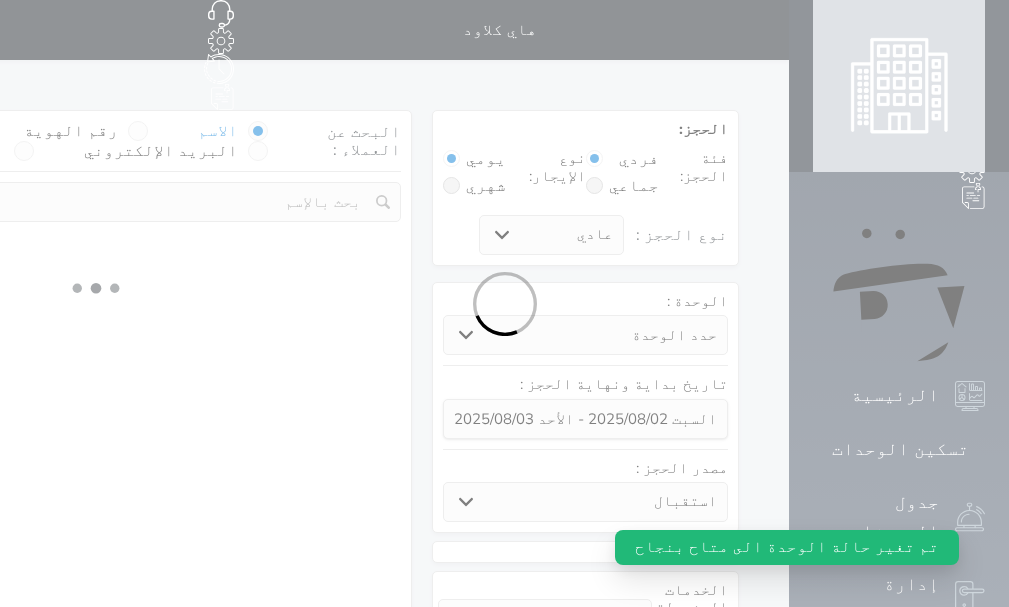 select 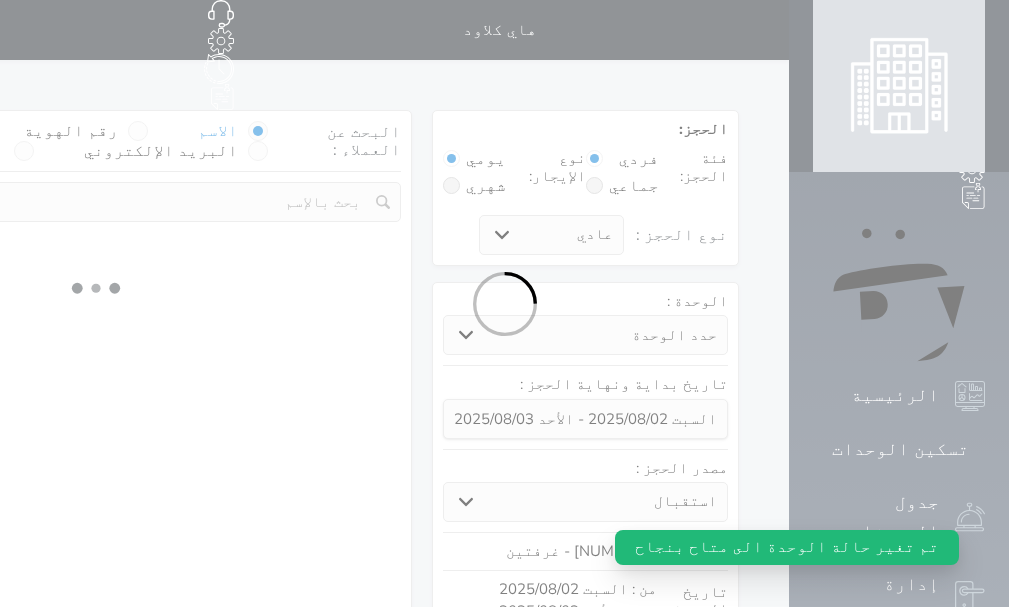 select on "1" 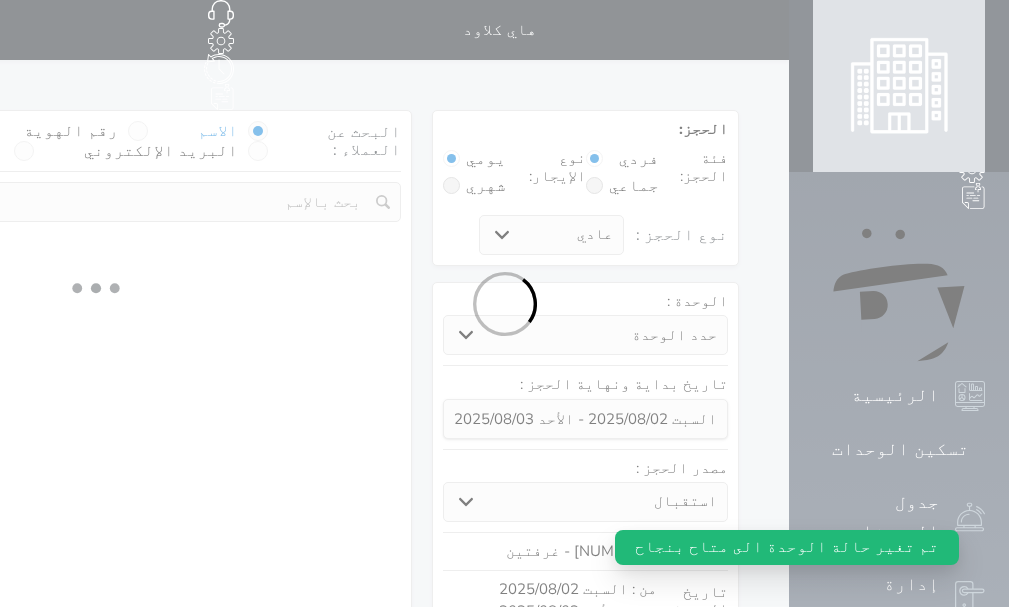 select on "113" 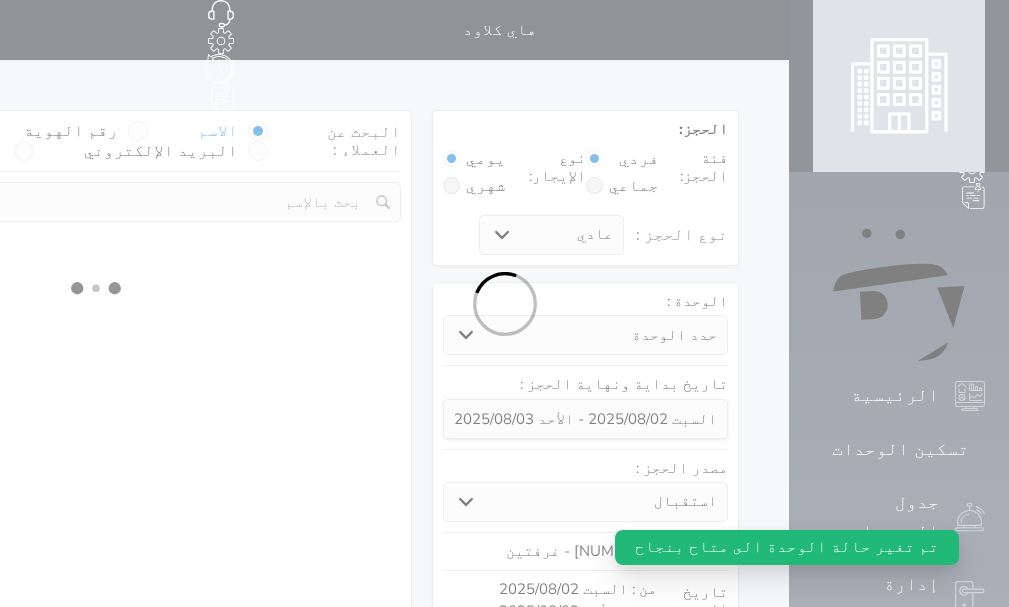select on "1" 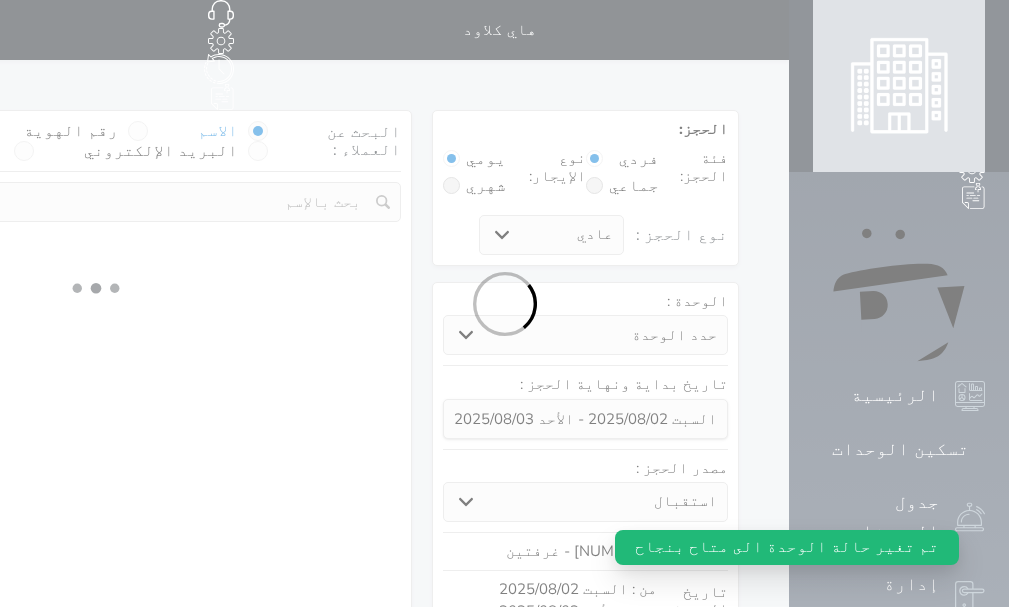 select 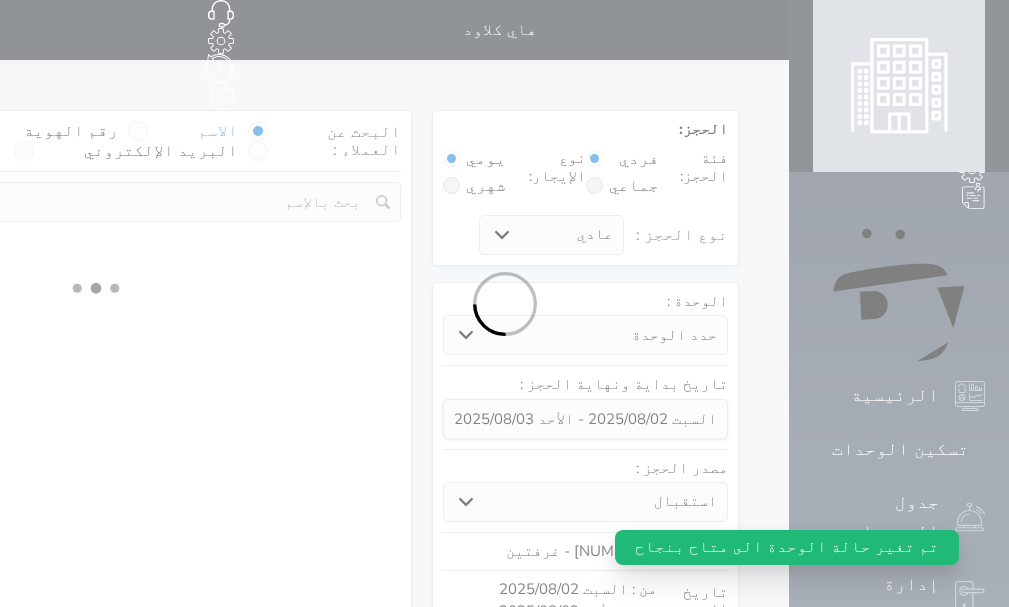 select on "7" 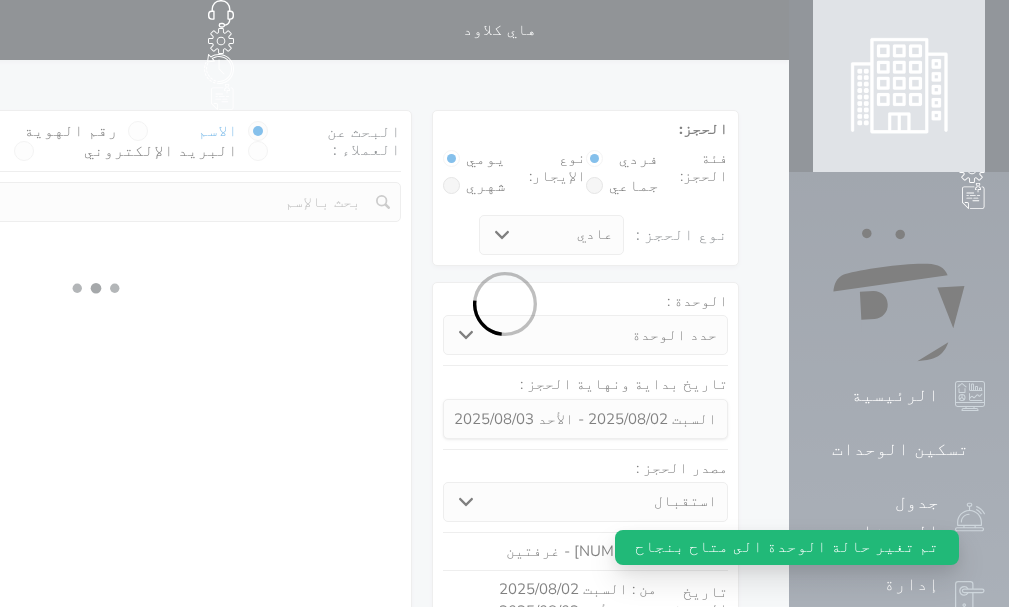 select 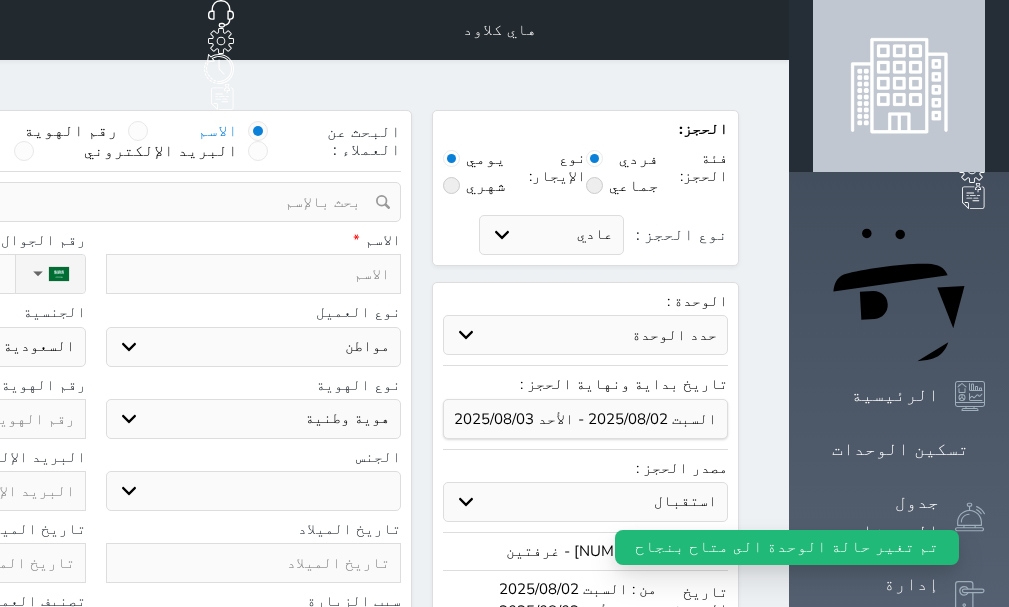 select 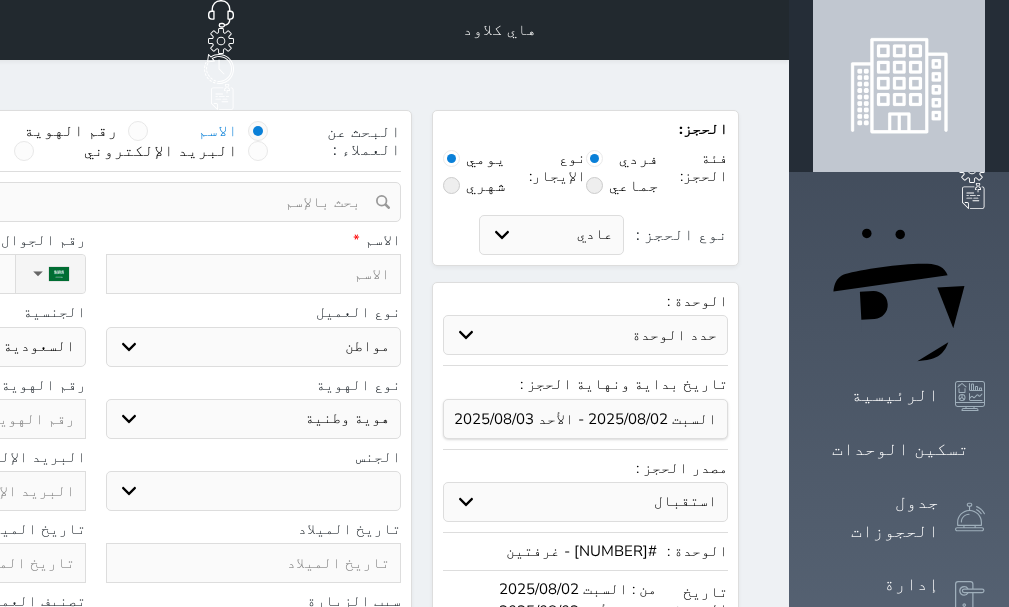 select 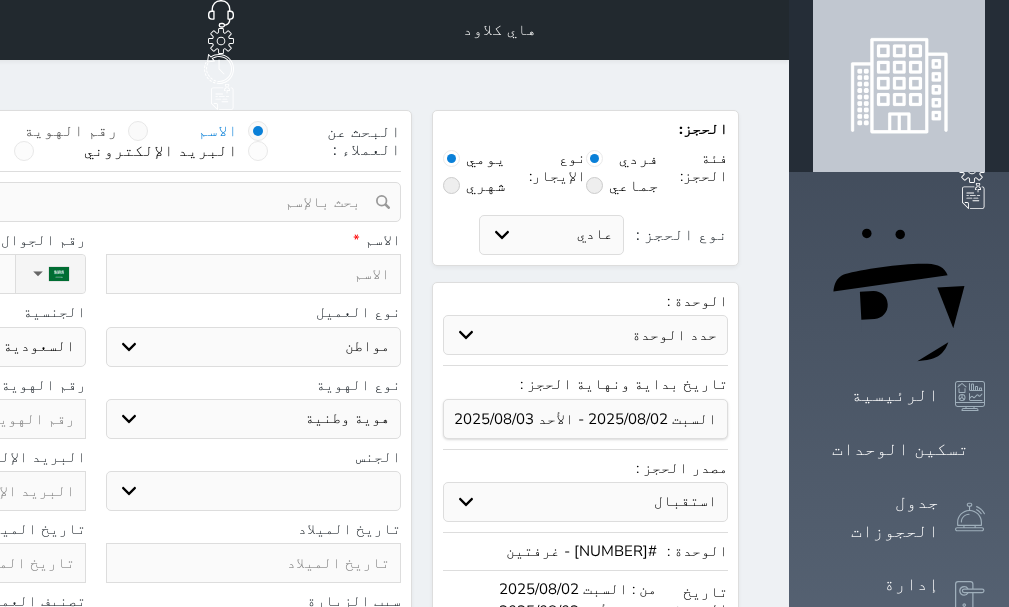 drag, startPoint x: 340, startPoint y: 102, endPoint x: 388, endPoint y: 142, distance: 62.482 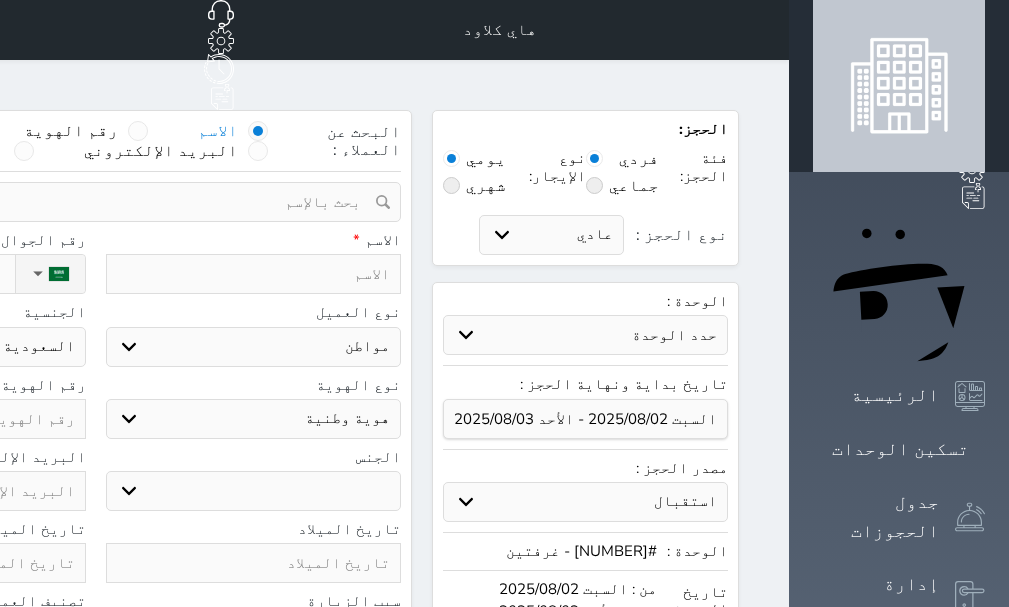 click at bounding box center [138, 131] 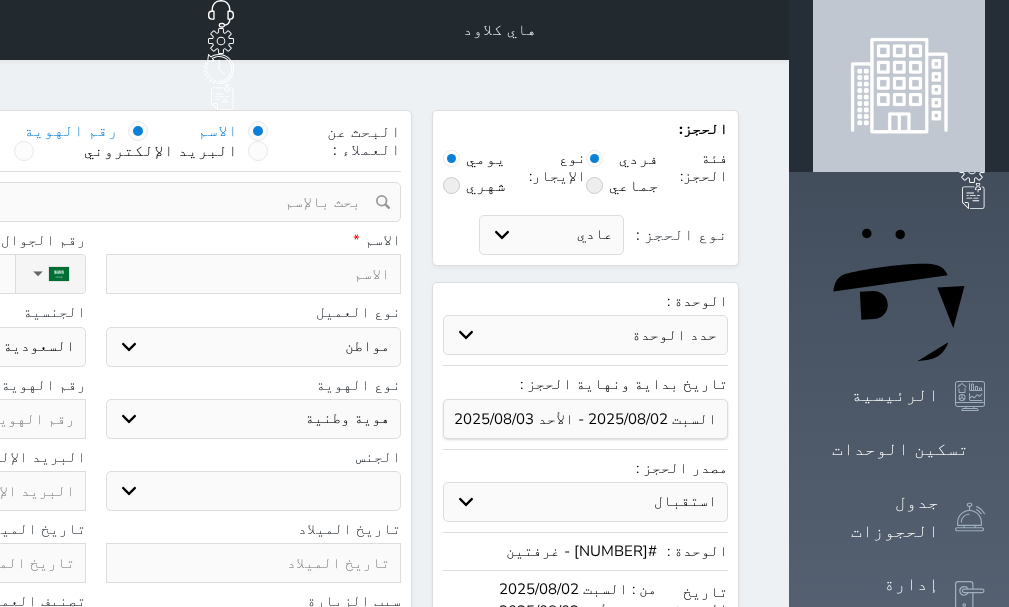 select 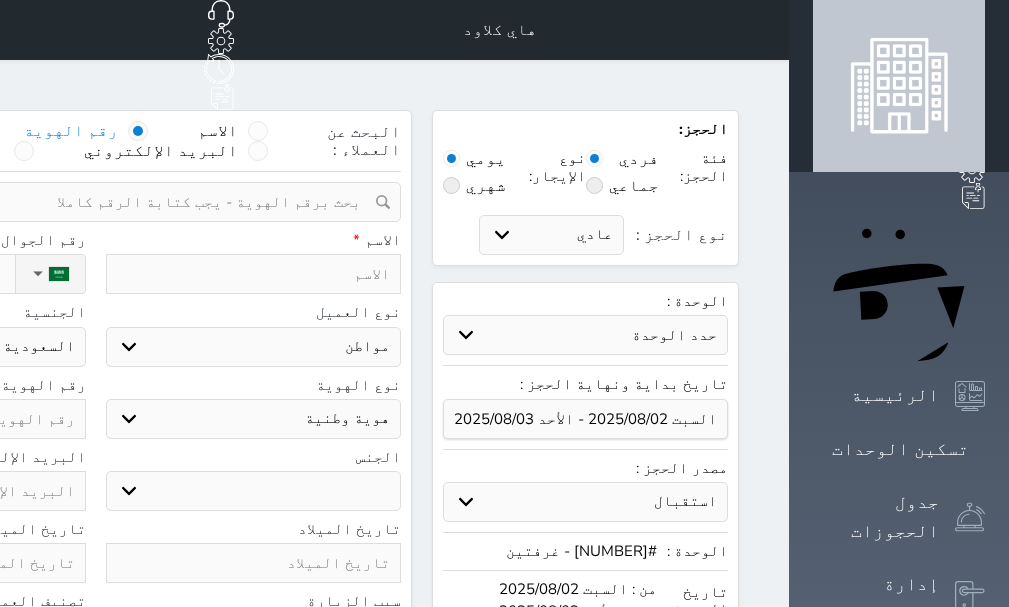 click at bounding box center [88, 202] 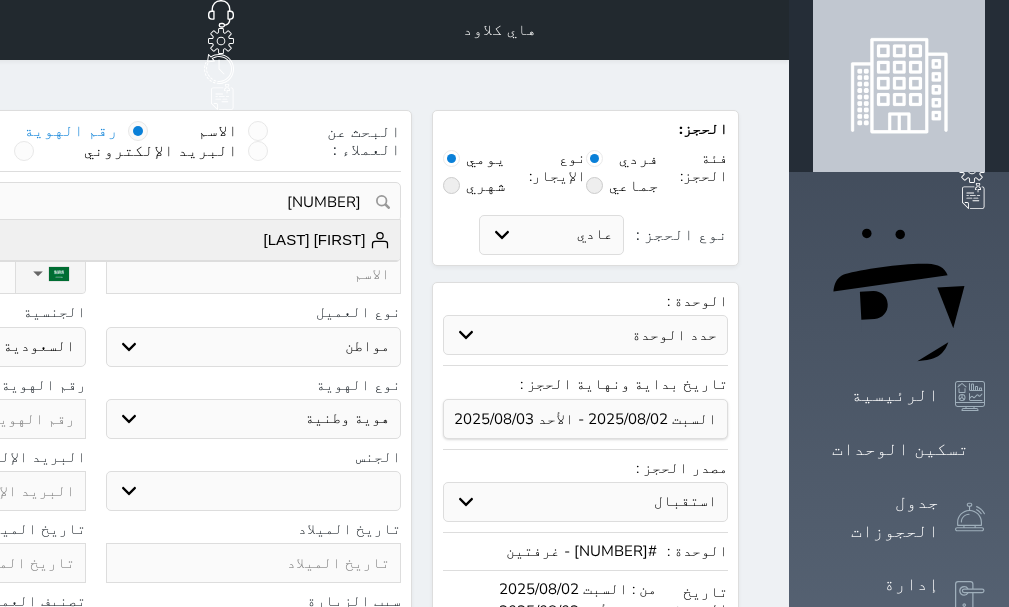 click on "[FIRST] [LAST]" at bounding box center (327, 240) 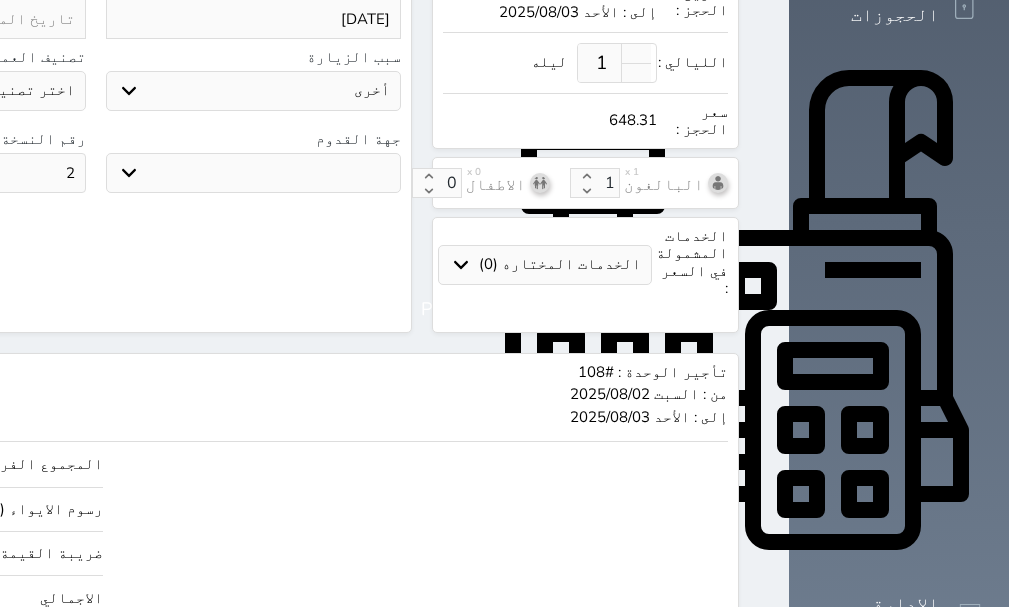 scroll, scrollTop: 600, scrollLeft: 0, axis: vertical 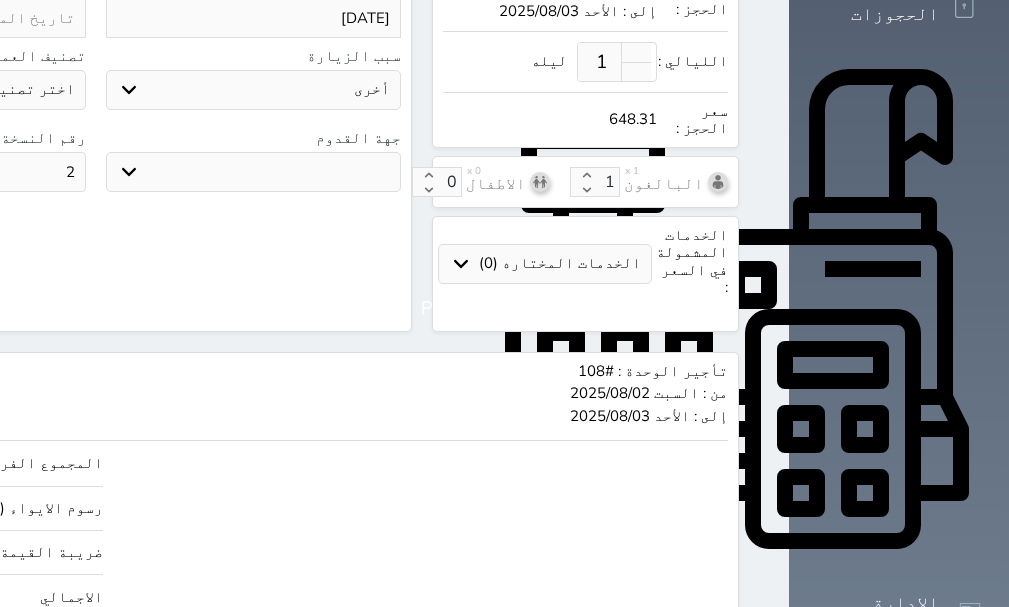 select 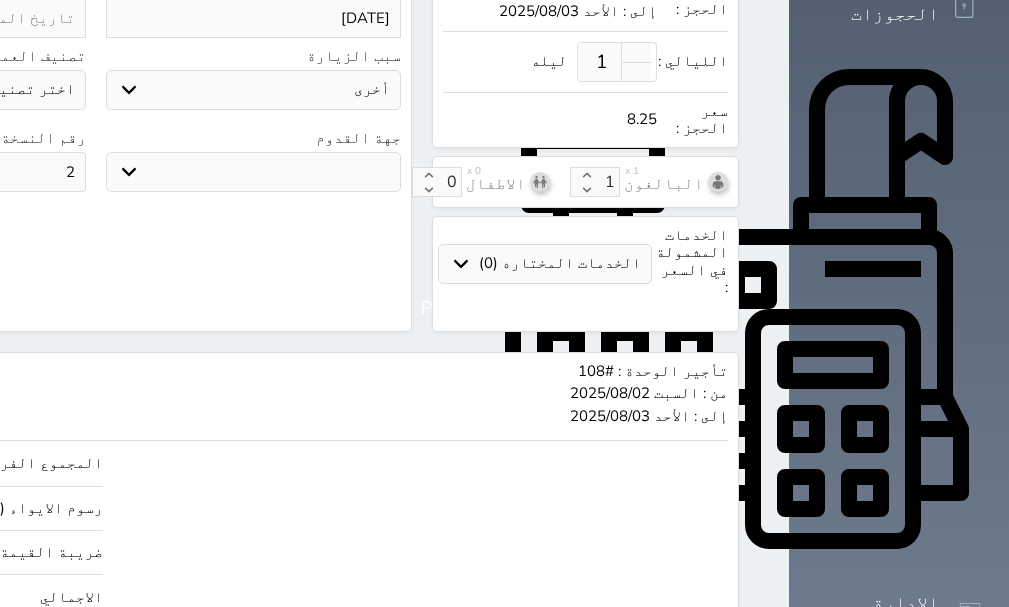 type on "75" 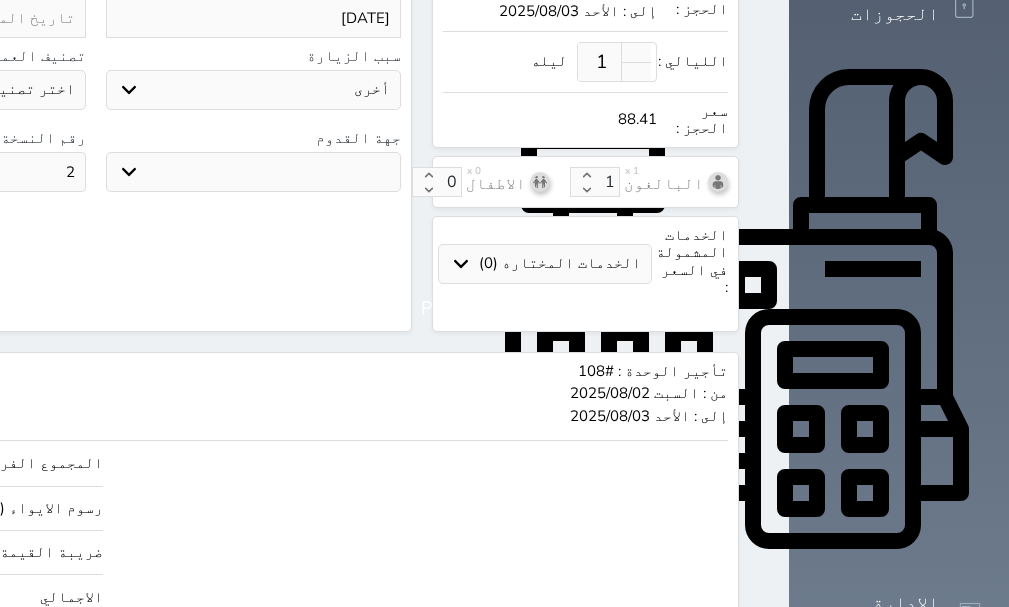 type on "750" 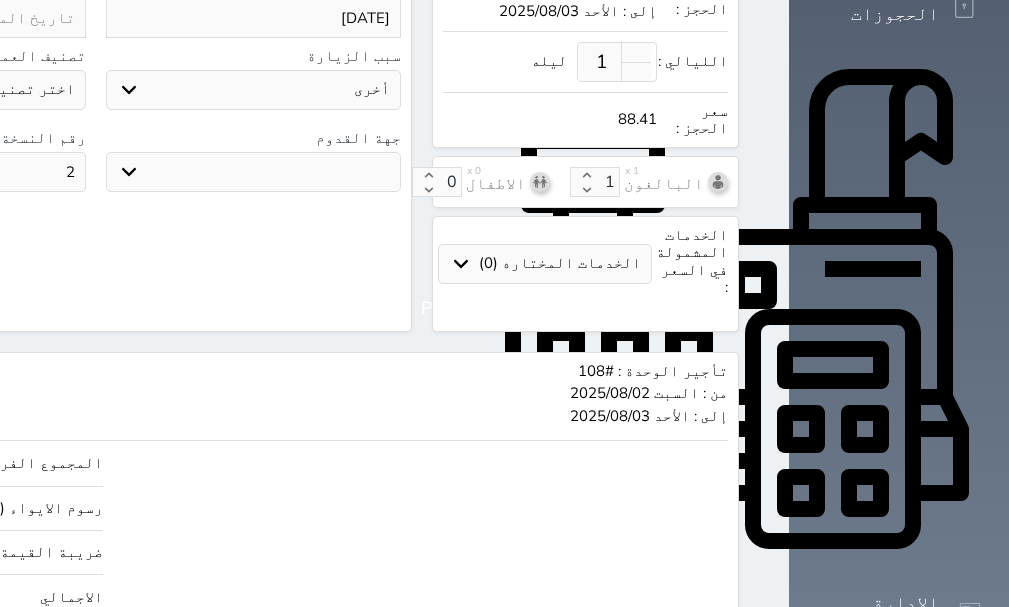 type on "884.06" 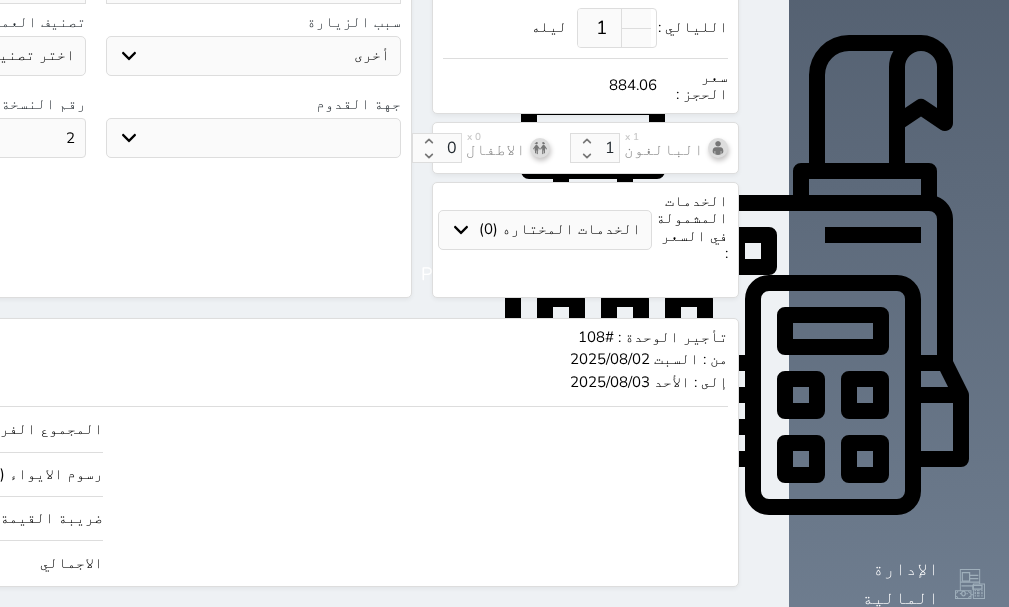 scroll, scrollTop: 652, scrollLeft: 0, axis: vertical 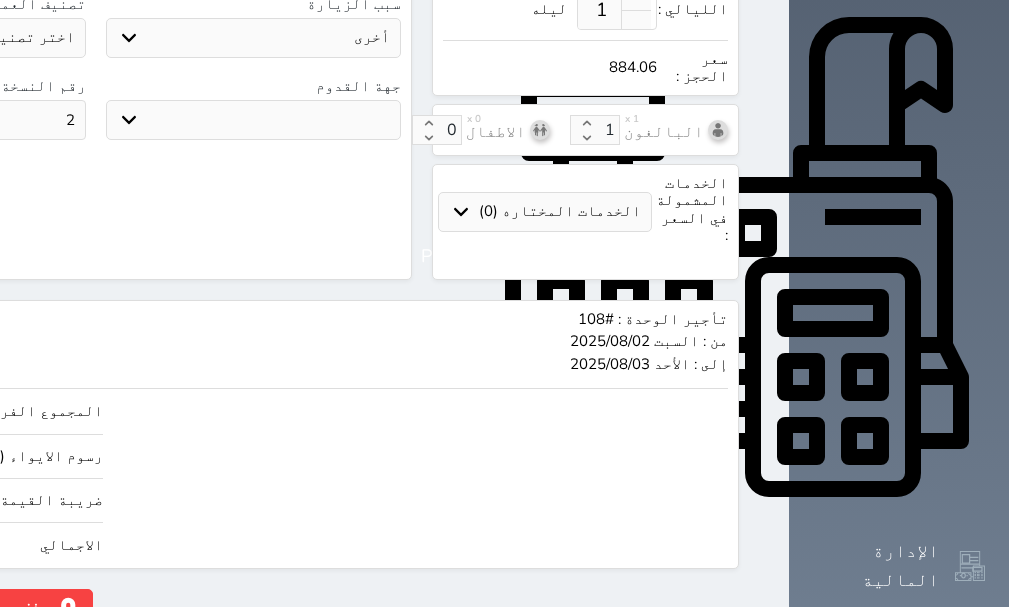 type on "750.00" 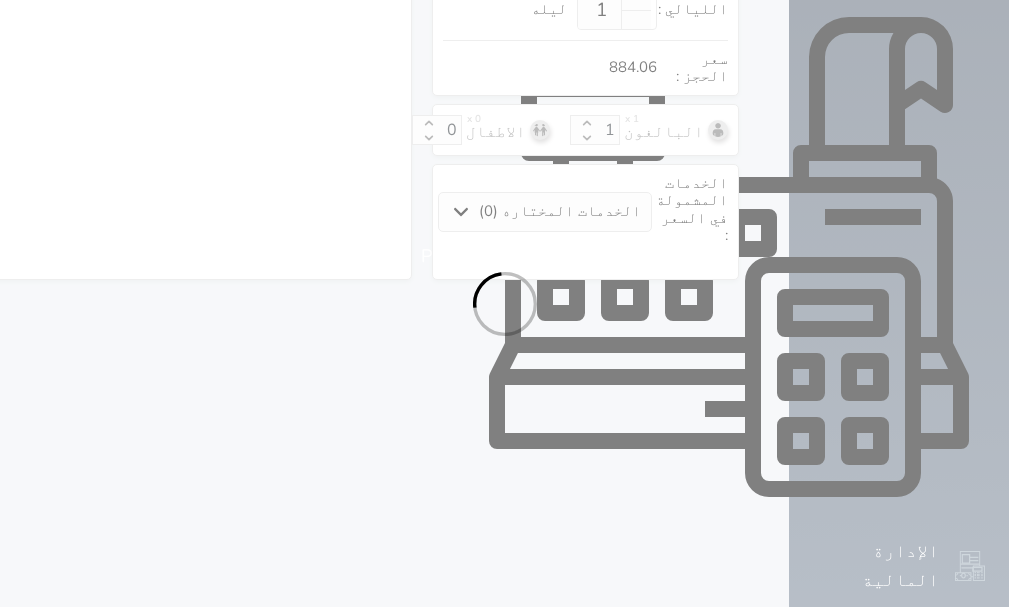 select on "1" 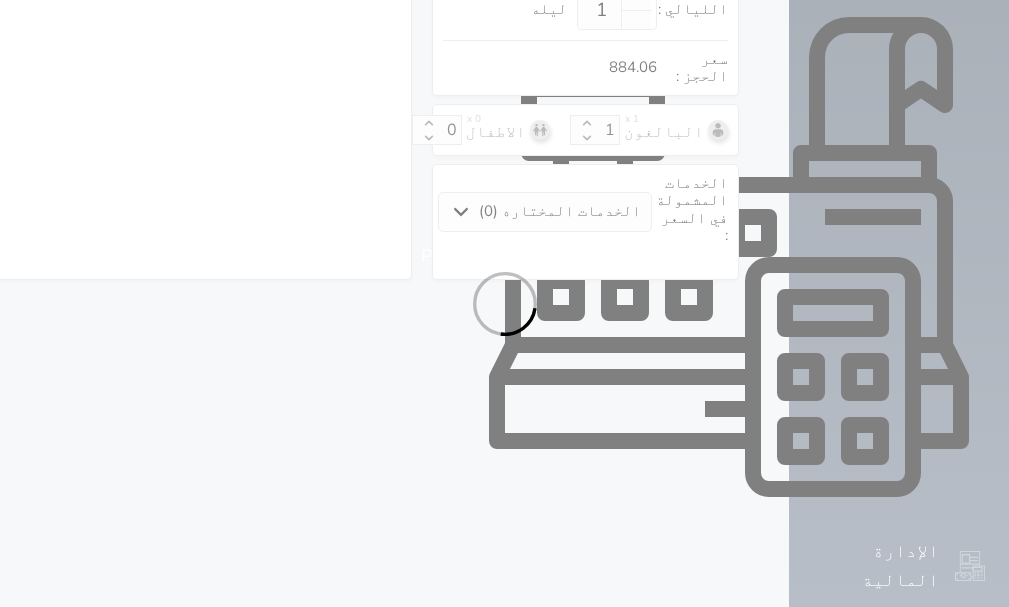 select on "113" 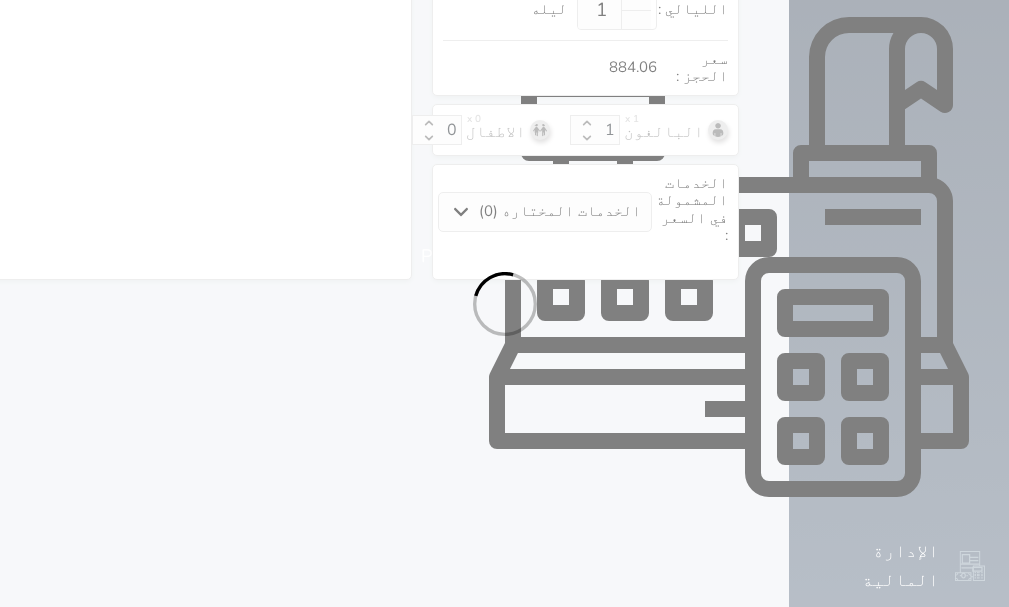 select on "1" 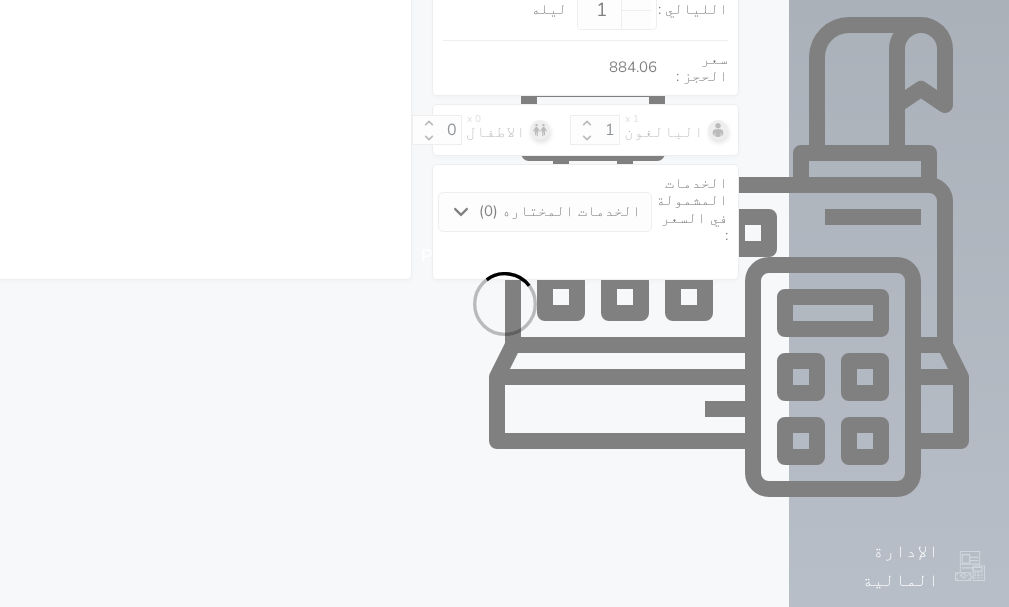 select on "female" 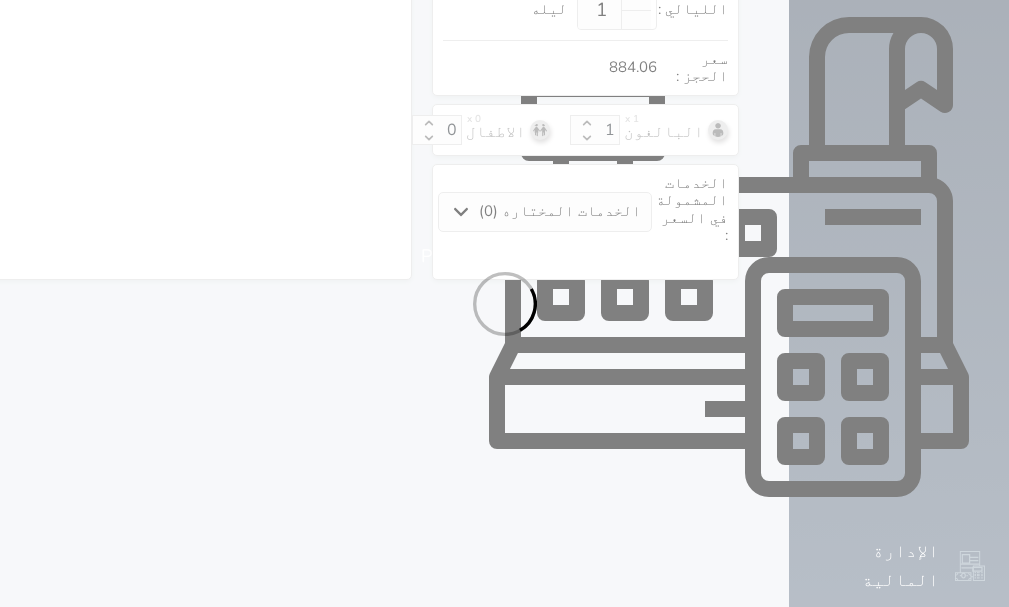 select on "7" 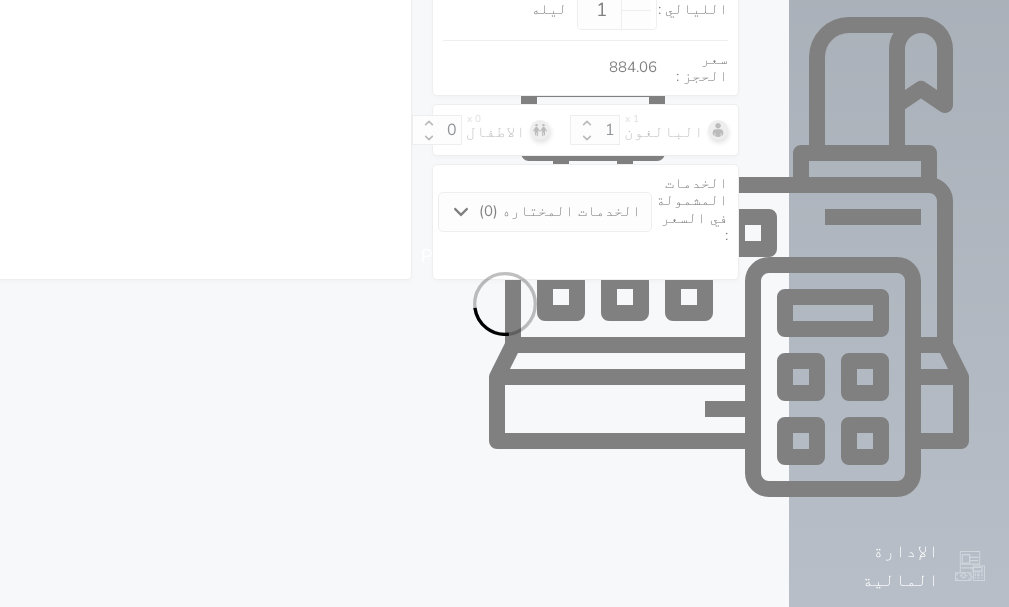 select 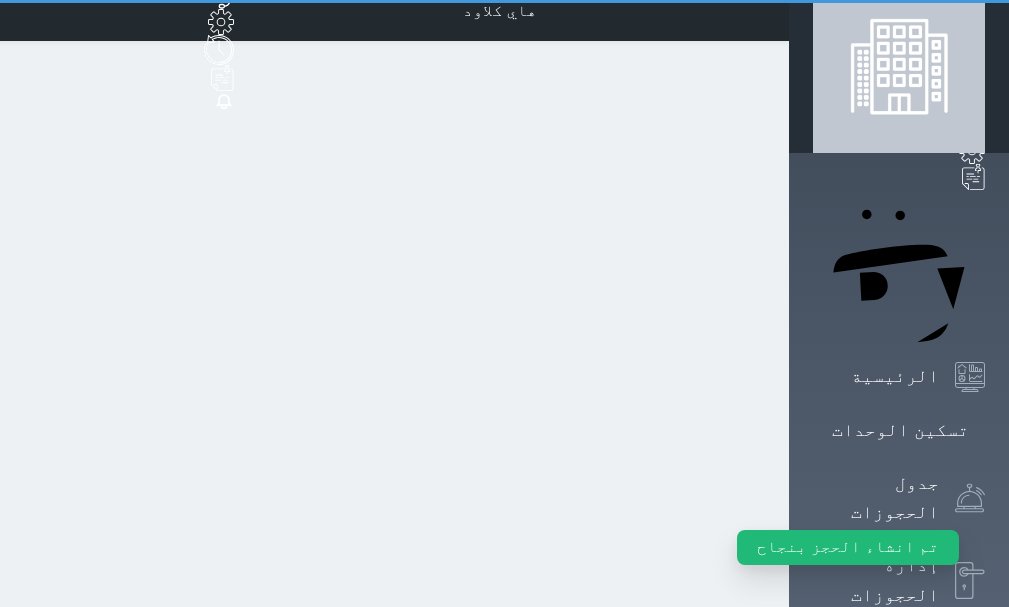 scroll, scrollTop: 0, scrollLeft: 0, axis: both 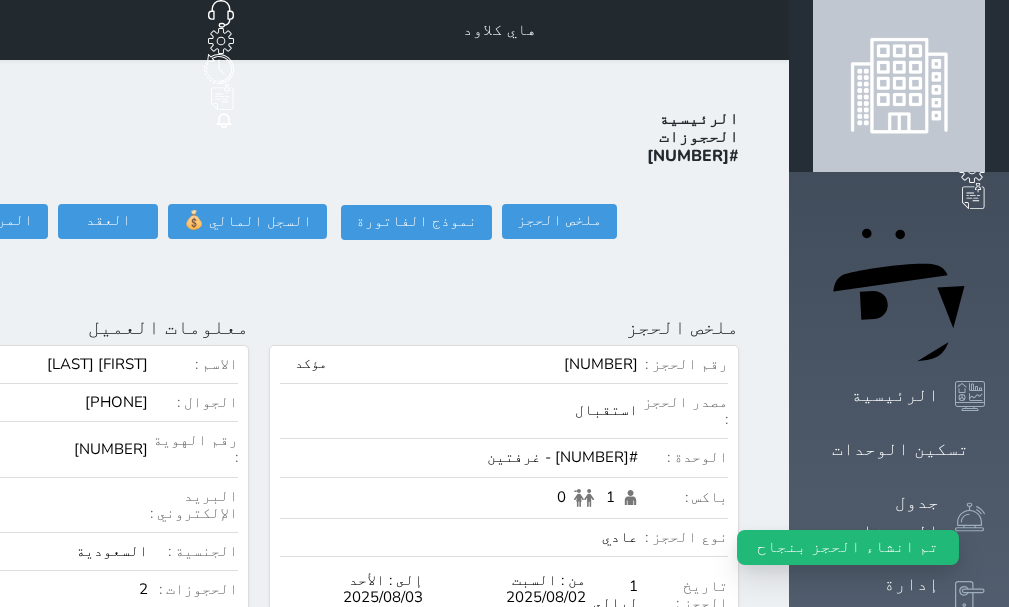 click on "تسجيل دخول" at bounding box center [-154, 221] 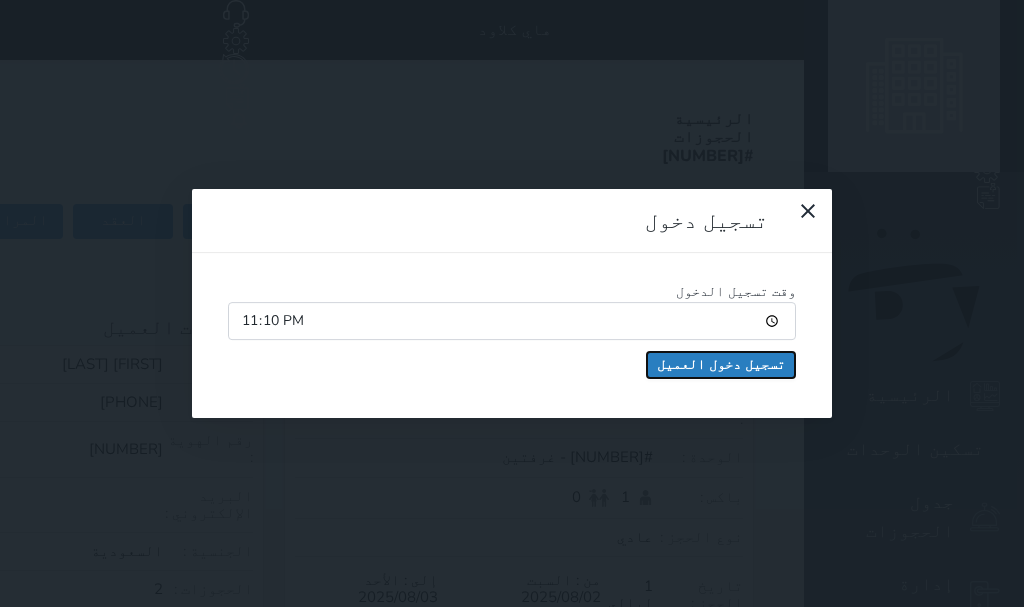 click on "تسجيل دخول العميل" at bounding box center (721, 365) 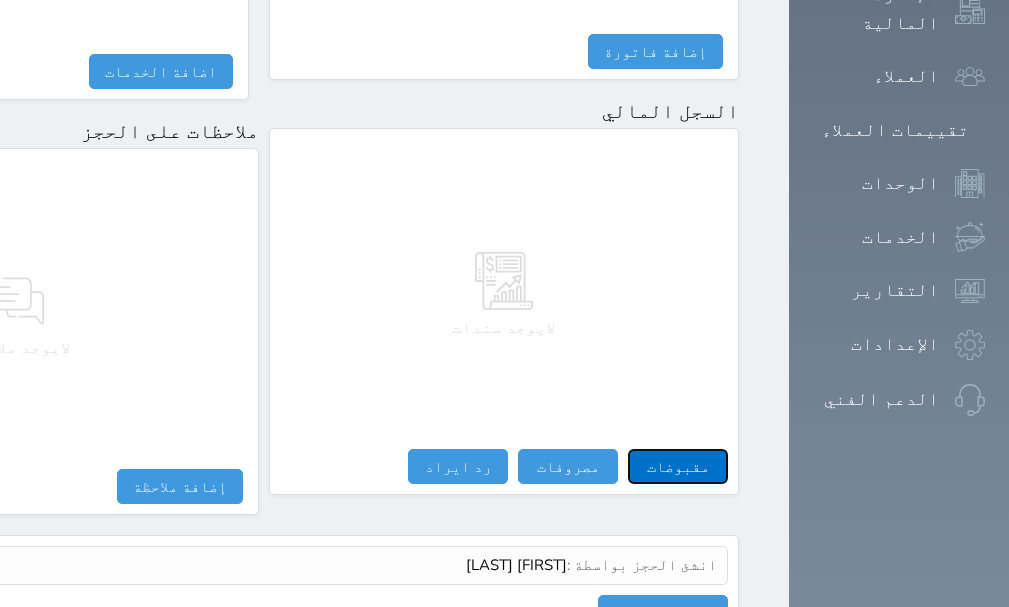 click on "مقبوضات" at bounding box center [678, 466] 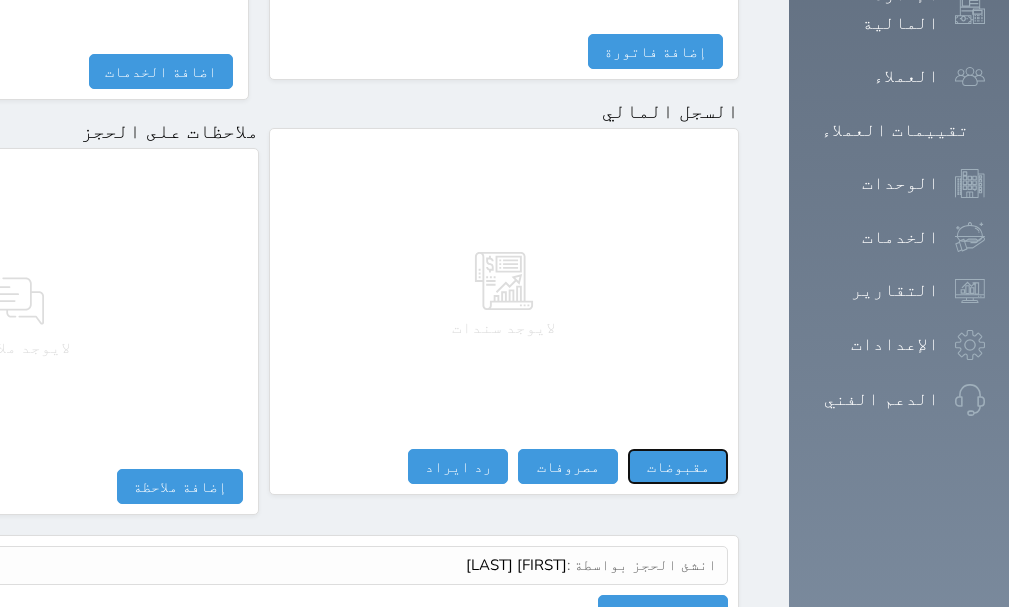 select 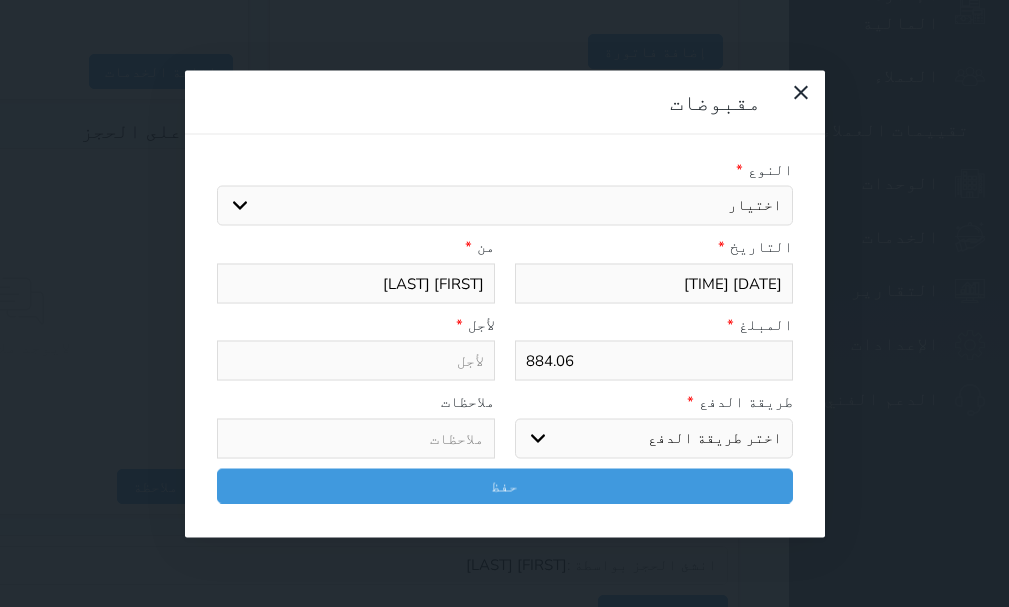 scroll, scrollTop: 1174, scrollLeft: 0, axis: vertical 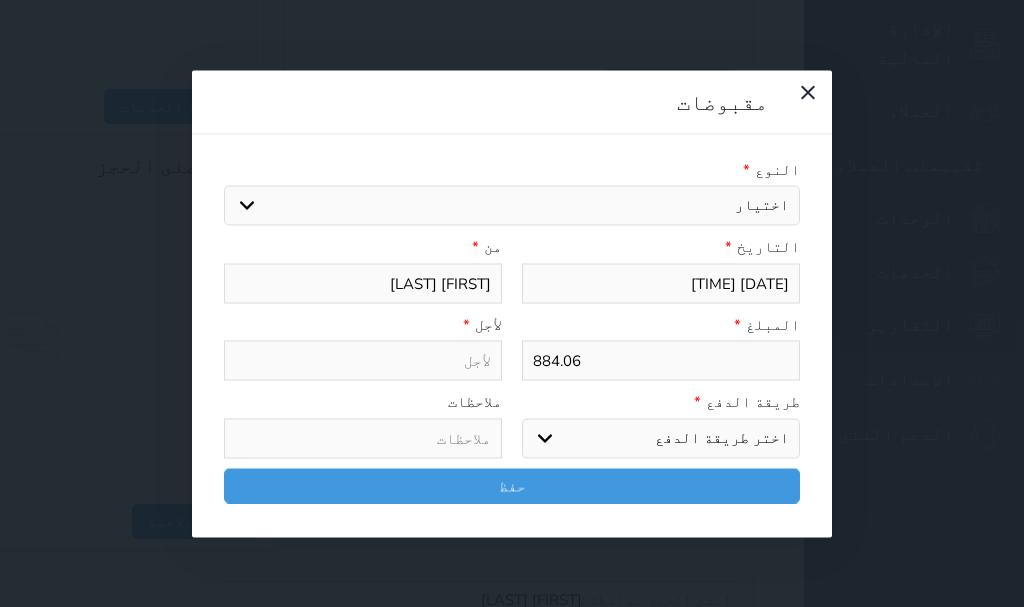 select 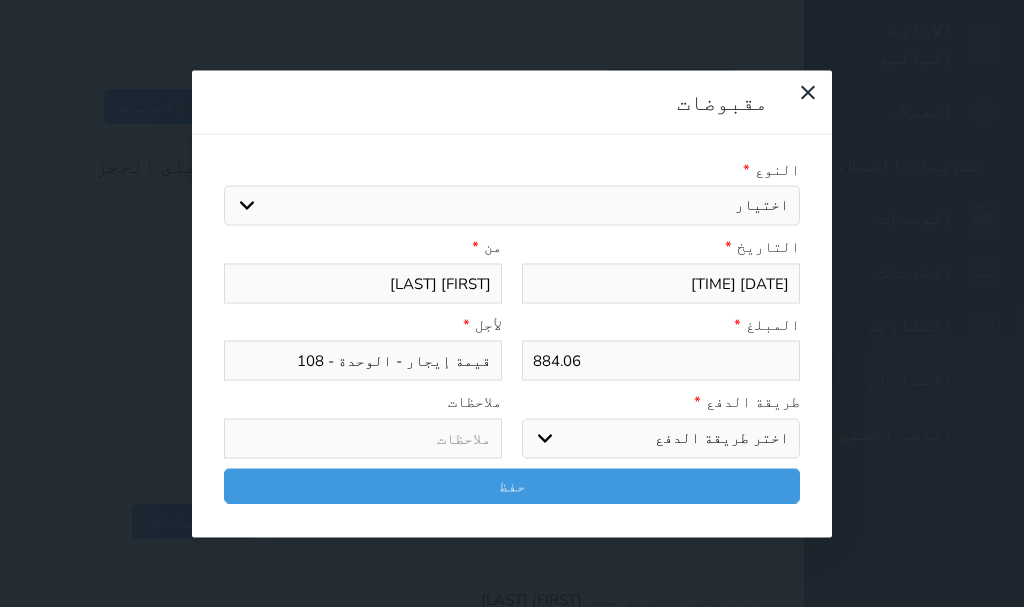 drag, startPoint x: 801, startPoint y: 362, endPoint x: 795, endPoint y: 386, distance: 24.738634 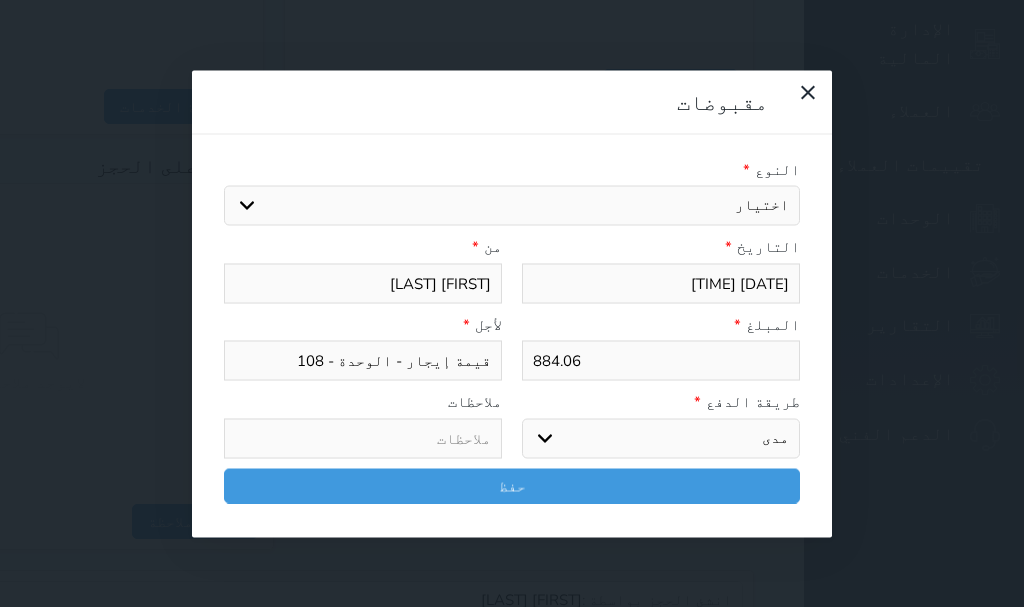 click on "اختر طريقة الدفع   دفع نقدى   تحويل بنكى   مدى   بطاقة ائتمان   آجل" at bounding box center [661, 438] 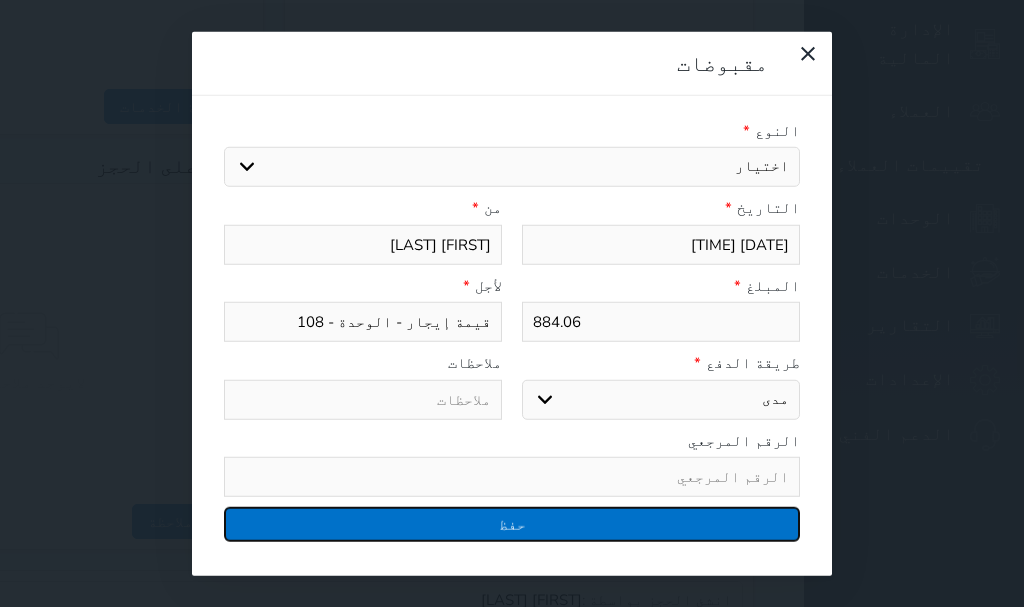 click on "حفظ" at bounding box center (512, 524) 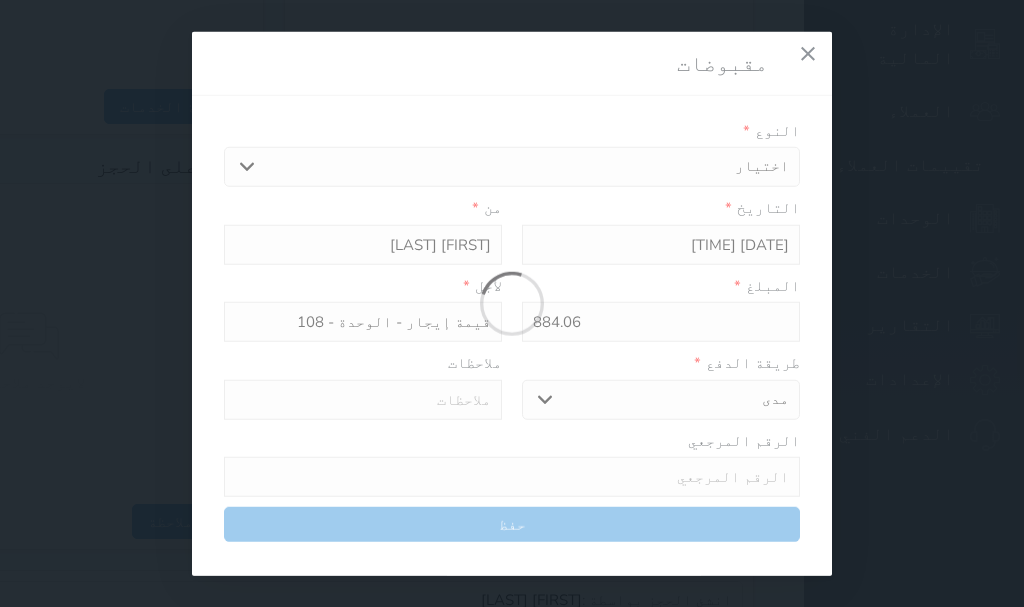 select 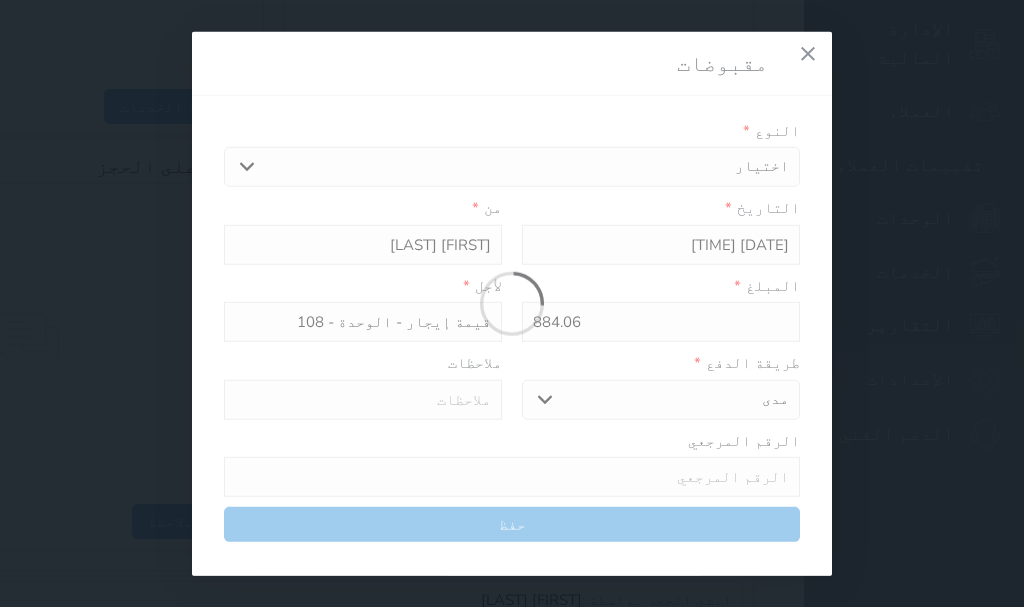 type 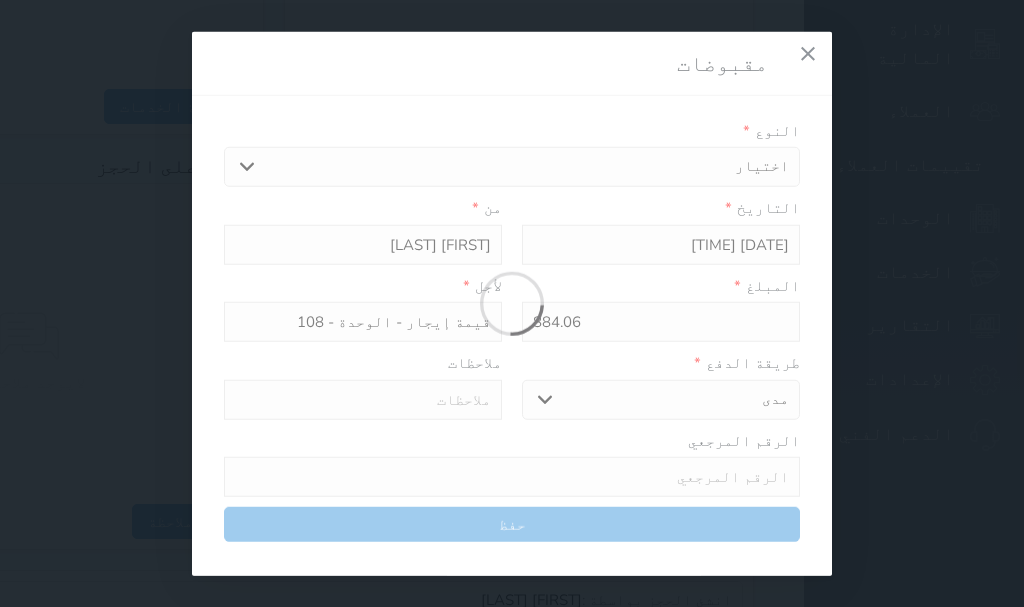 type on "0" 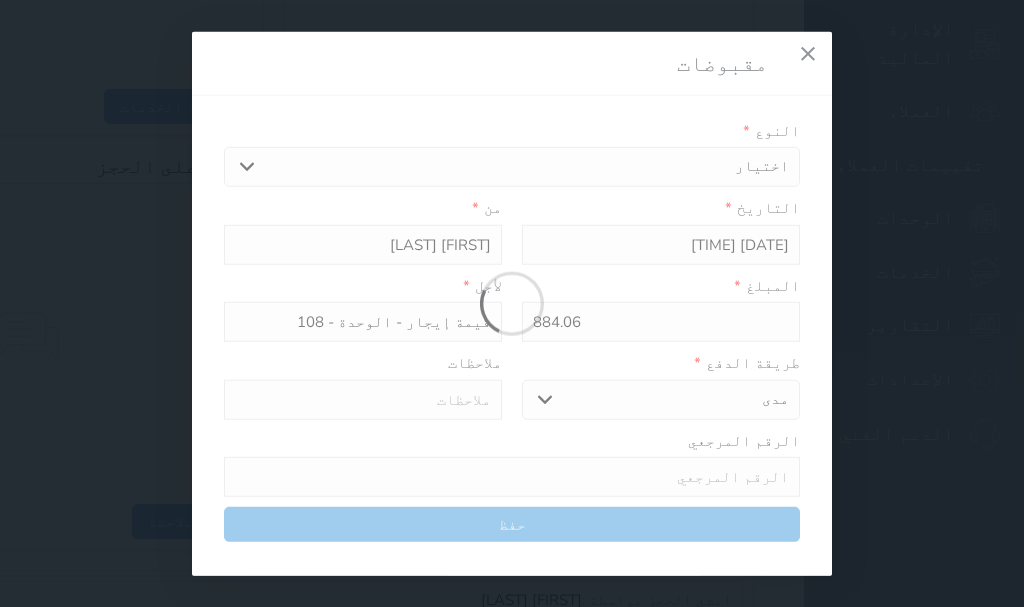 select 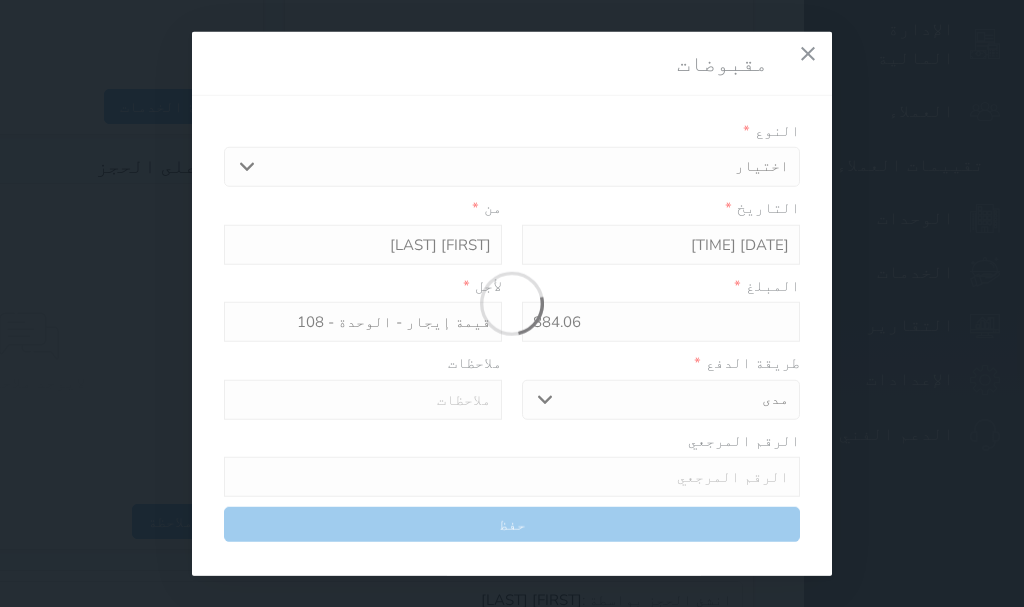type on "0" 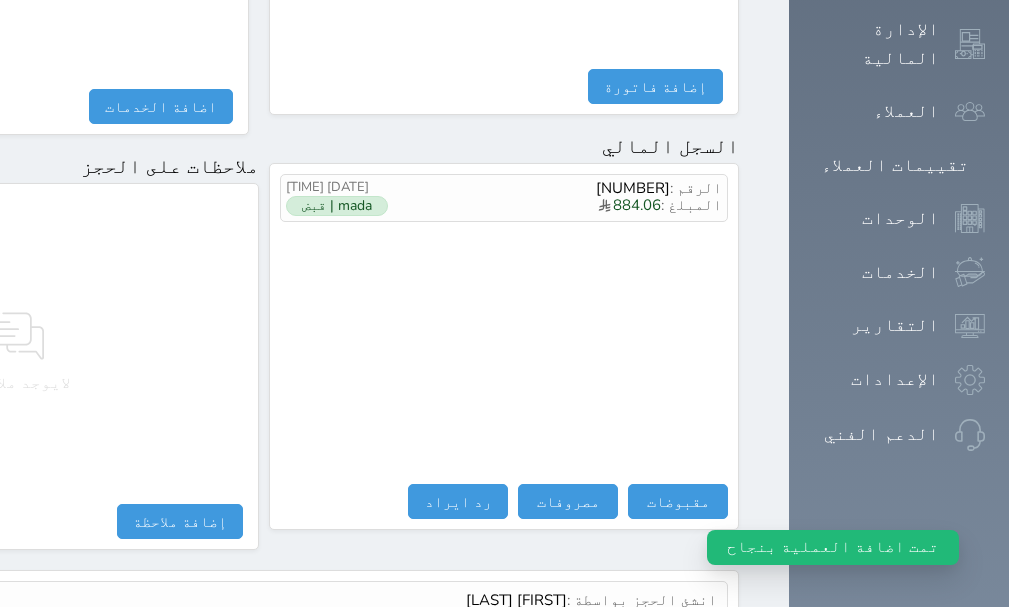 click on "عرض سجل شموس" at bounding box center [663, 647] 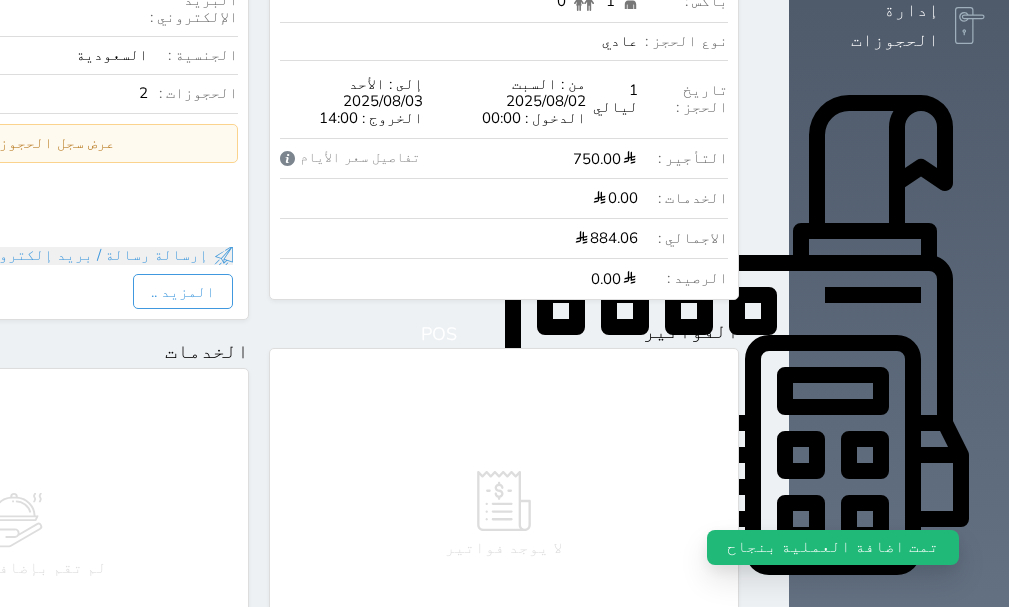 scroll, scrollTop: 0, scrollLeft: 0, axis: both 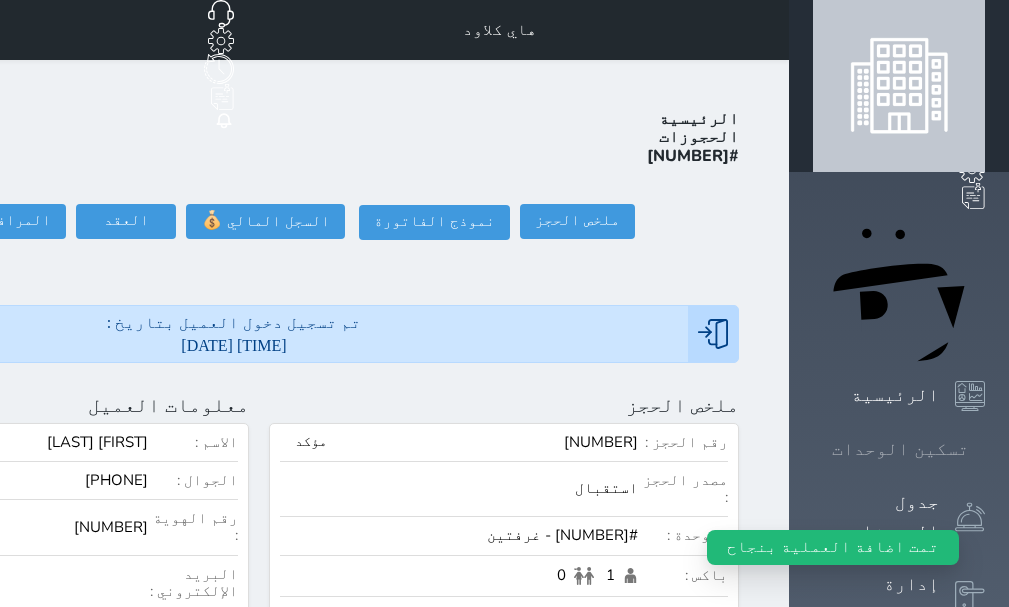click on "تسكين الوحدات" at bounding box center [900, 449] 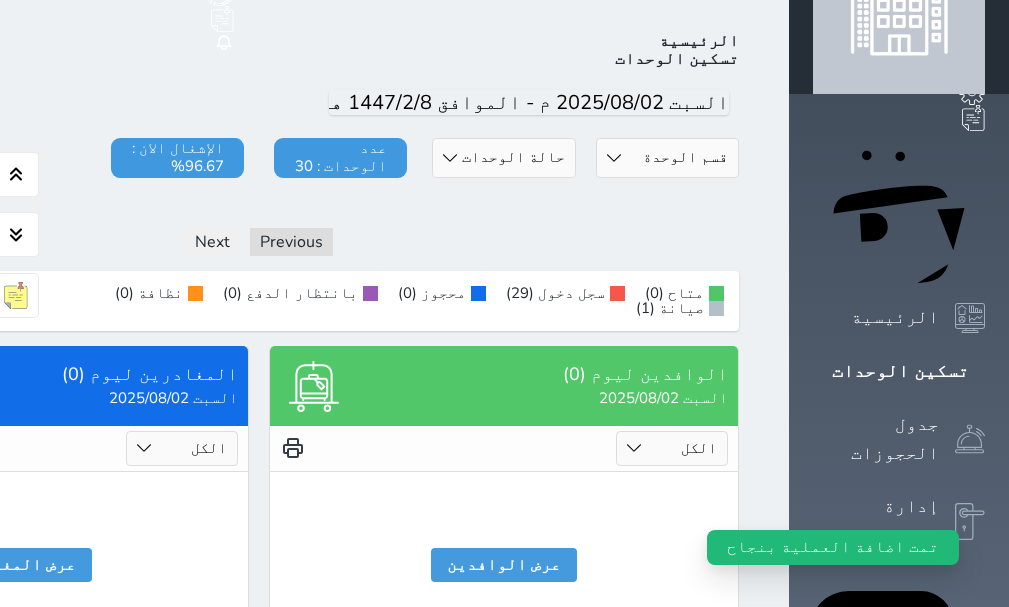 scroll, scrollTop: 578, scrollLeft: 0, axis: vertical 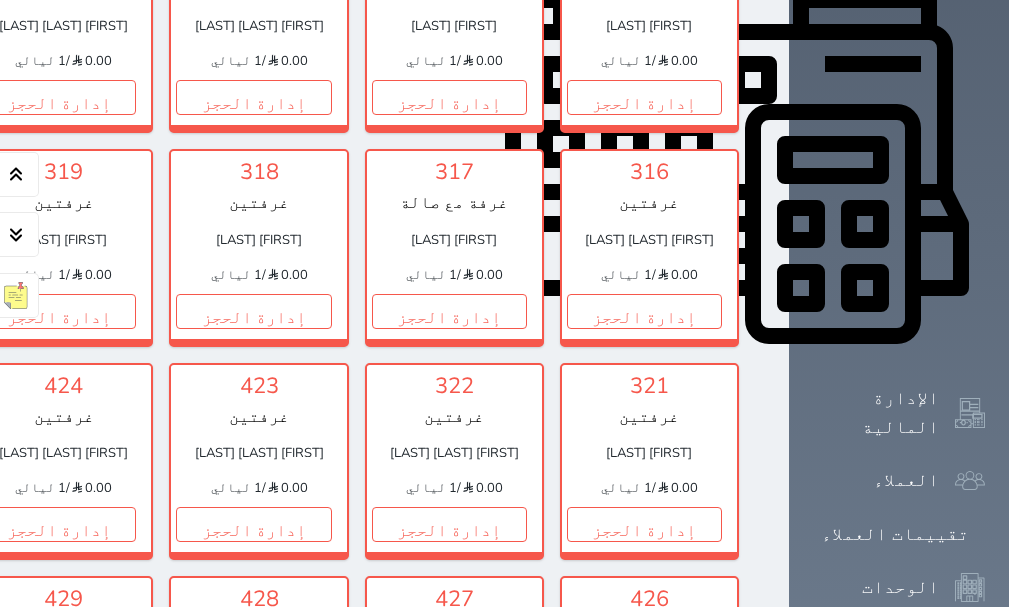 click on "إدارة الحجز" at bounding box center [-137, 97] 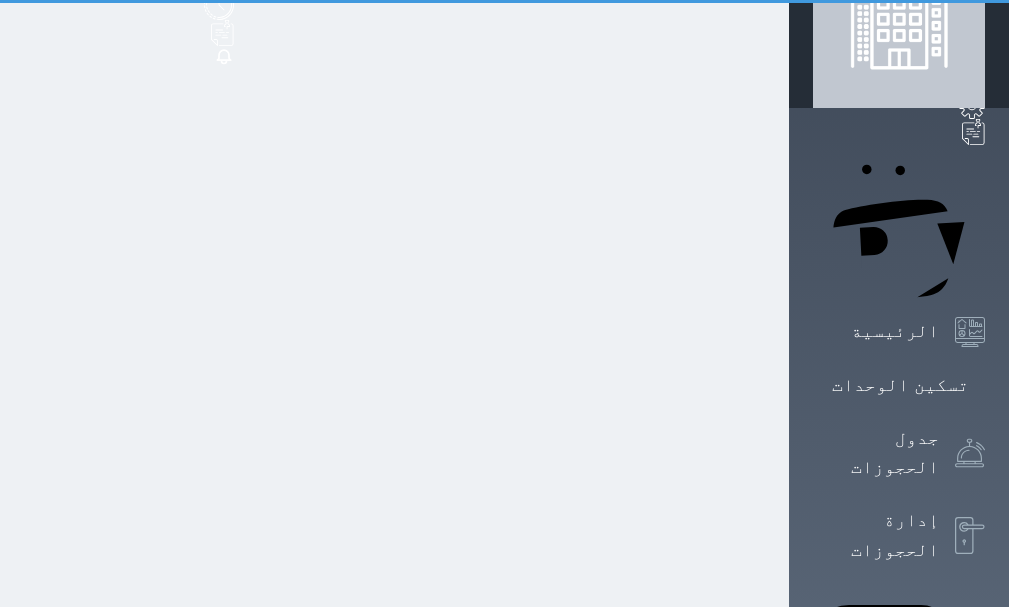 scroll, scrollTop: 0, scrollLeft: 0, axis: both 